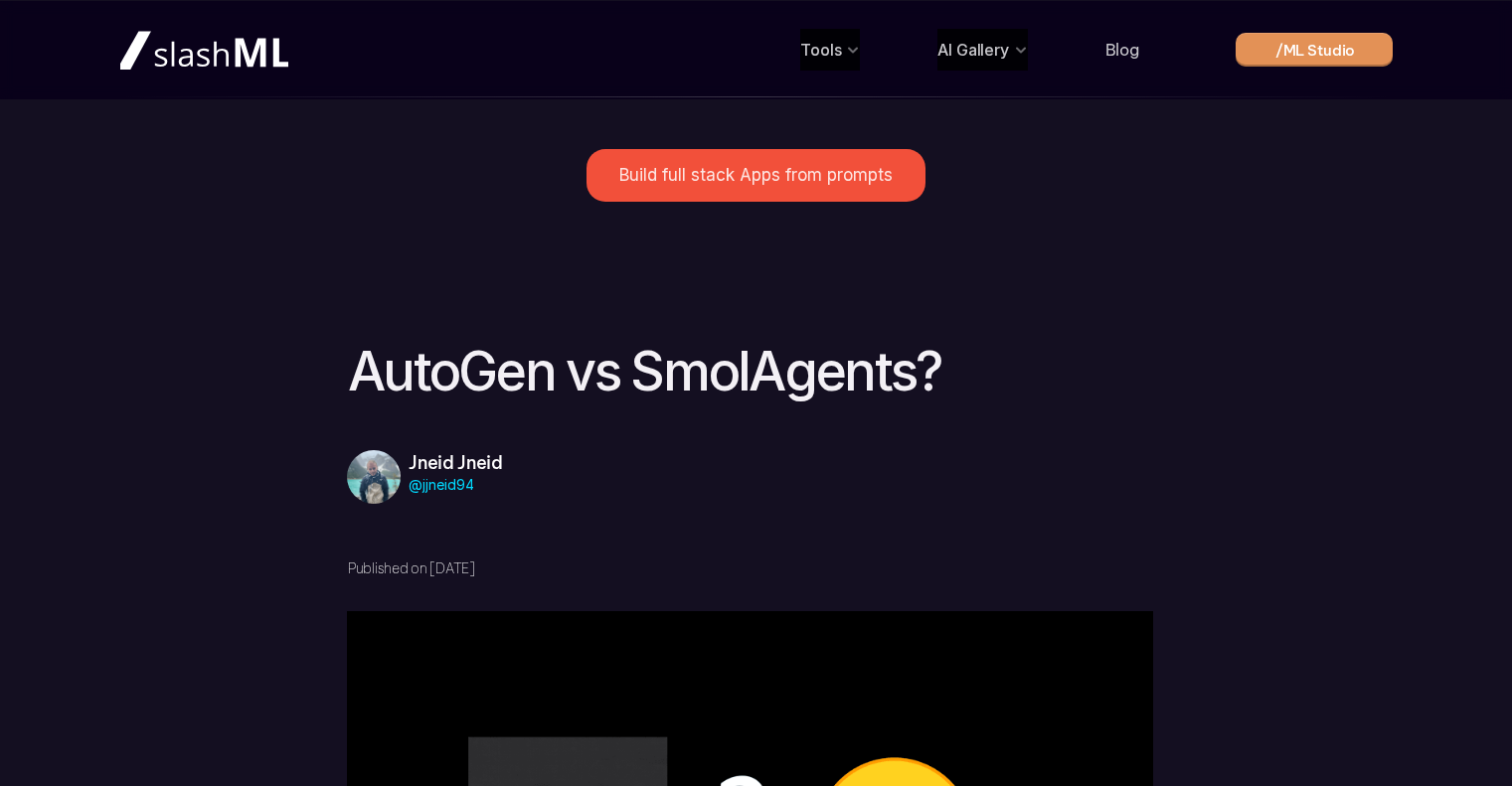 scroll, scrollTop: 1669, scrollLeft: 0, axis: vertical 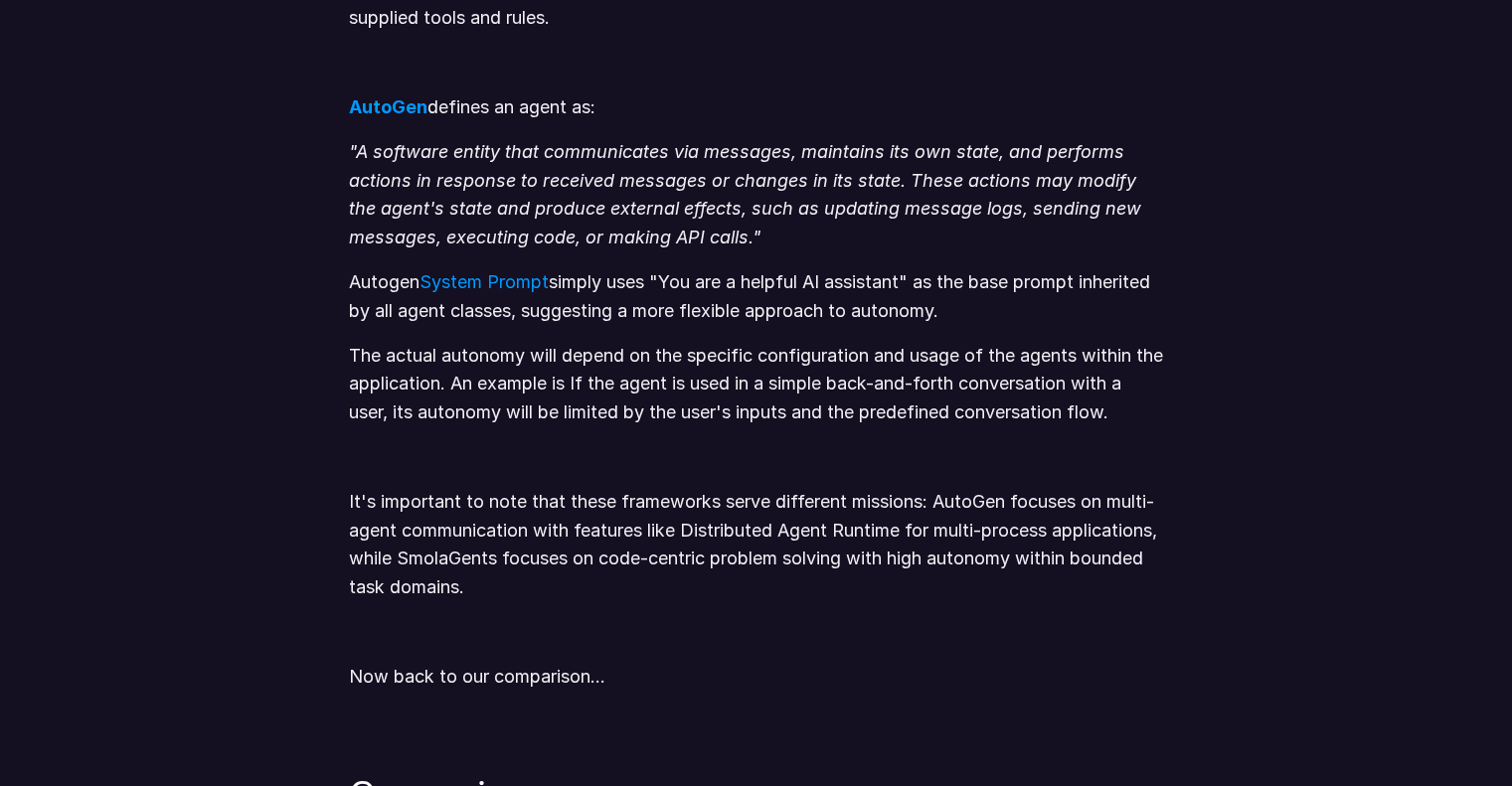click on "Autogen  System Prompt  simply uses "You are a helpful AI assistant" as the base prompt inherited by all agent classes, suggesting a more flexible approach to autonomy." at bounding box center (756, 297) 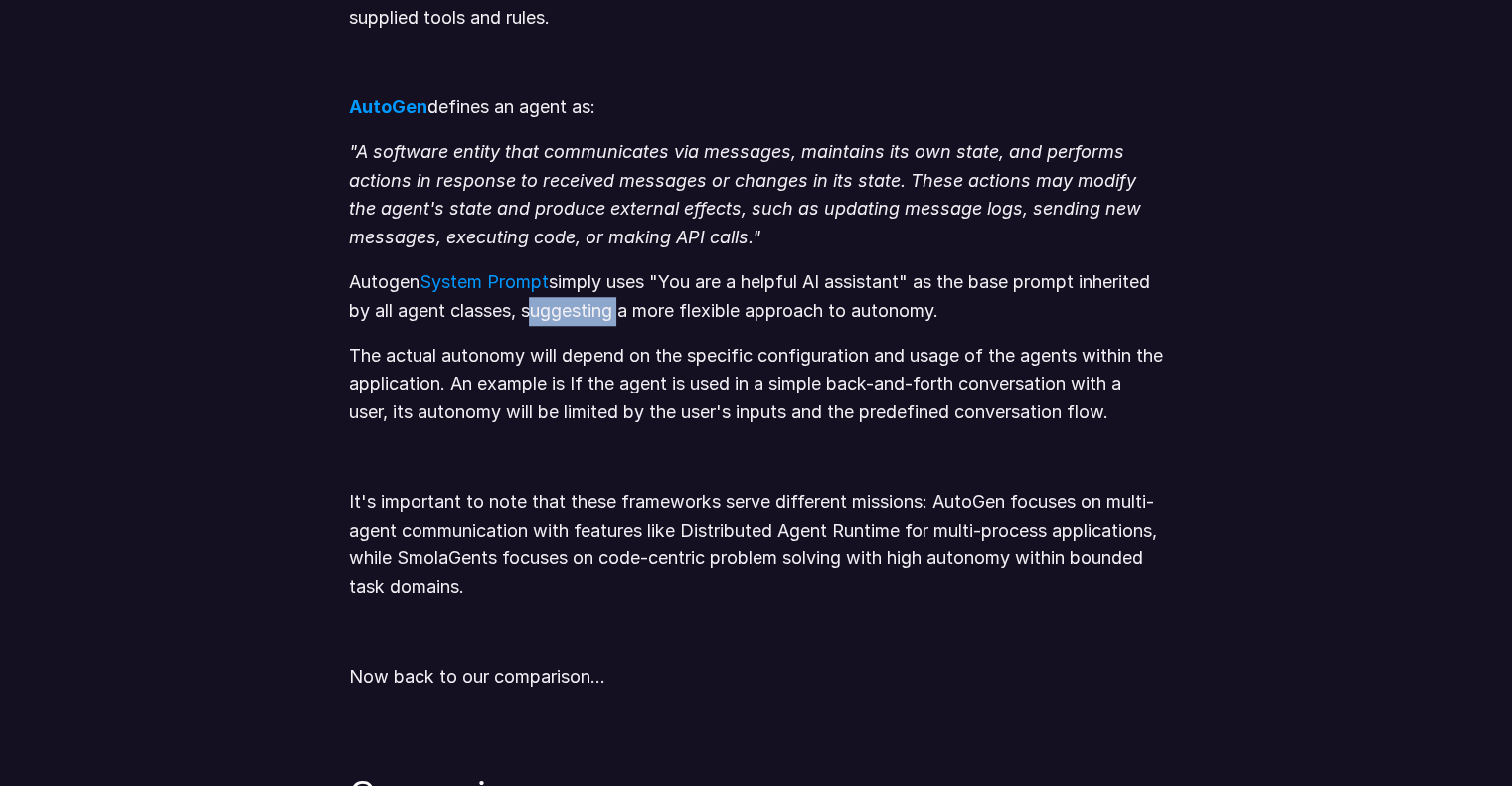 click on "Autogen  System Prompt  simply uses "You are a helpful AI assistant" as the base prompt inherited by all agent classes, suggesting a more flexible approach to autonomy." at bounding box center (756, 297) 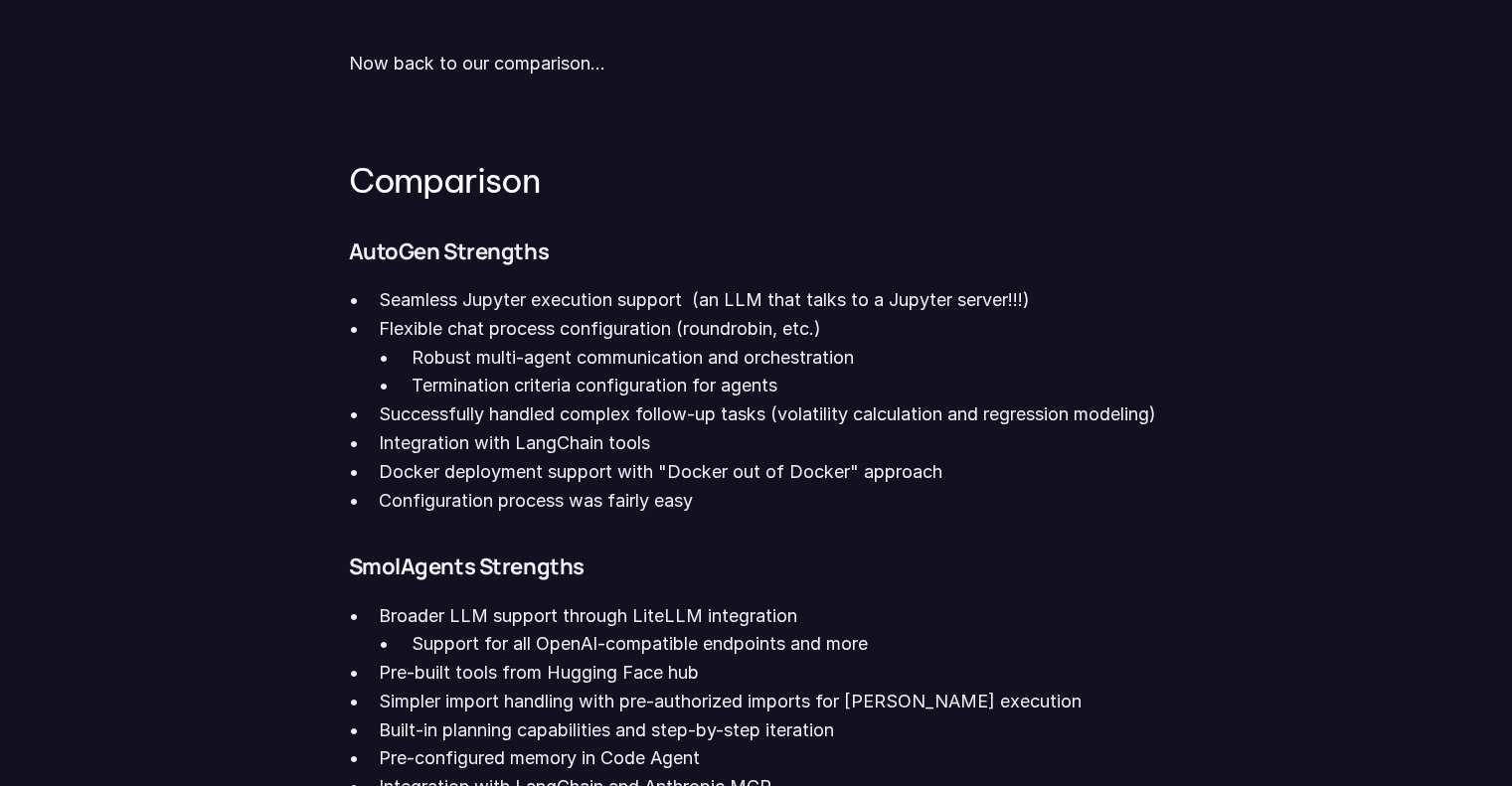 scroll, scrollTop: 2288, scrollLeft: 0, axis: vertical 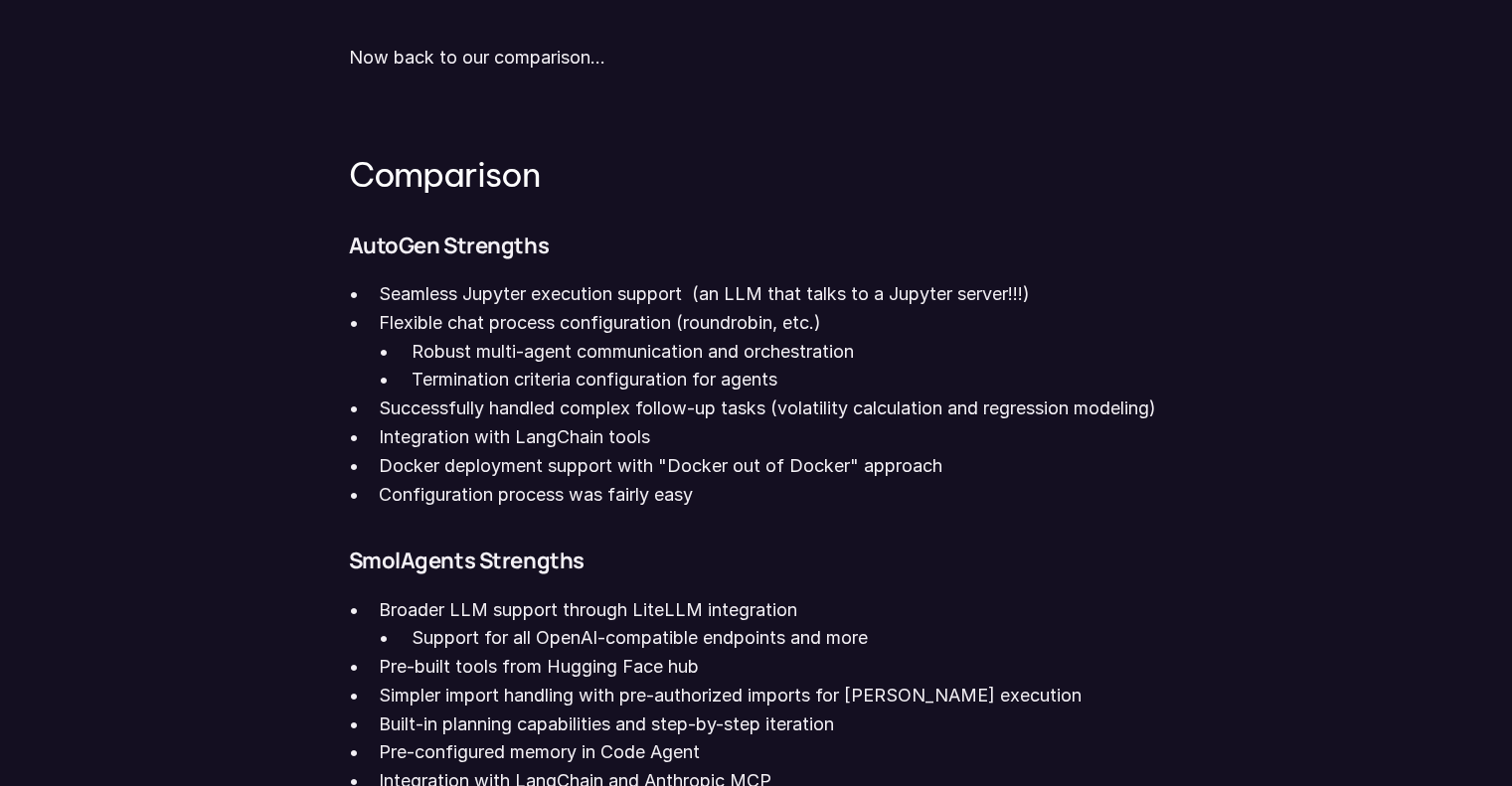 click on "Seamless Jupyter execution support  (an LLM that talks to a Jupyter server!!!)" at bounding box center (770, 294) 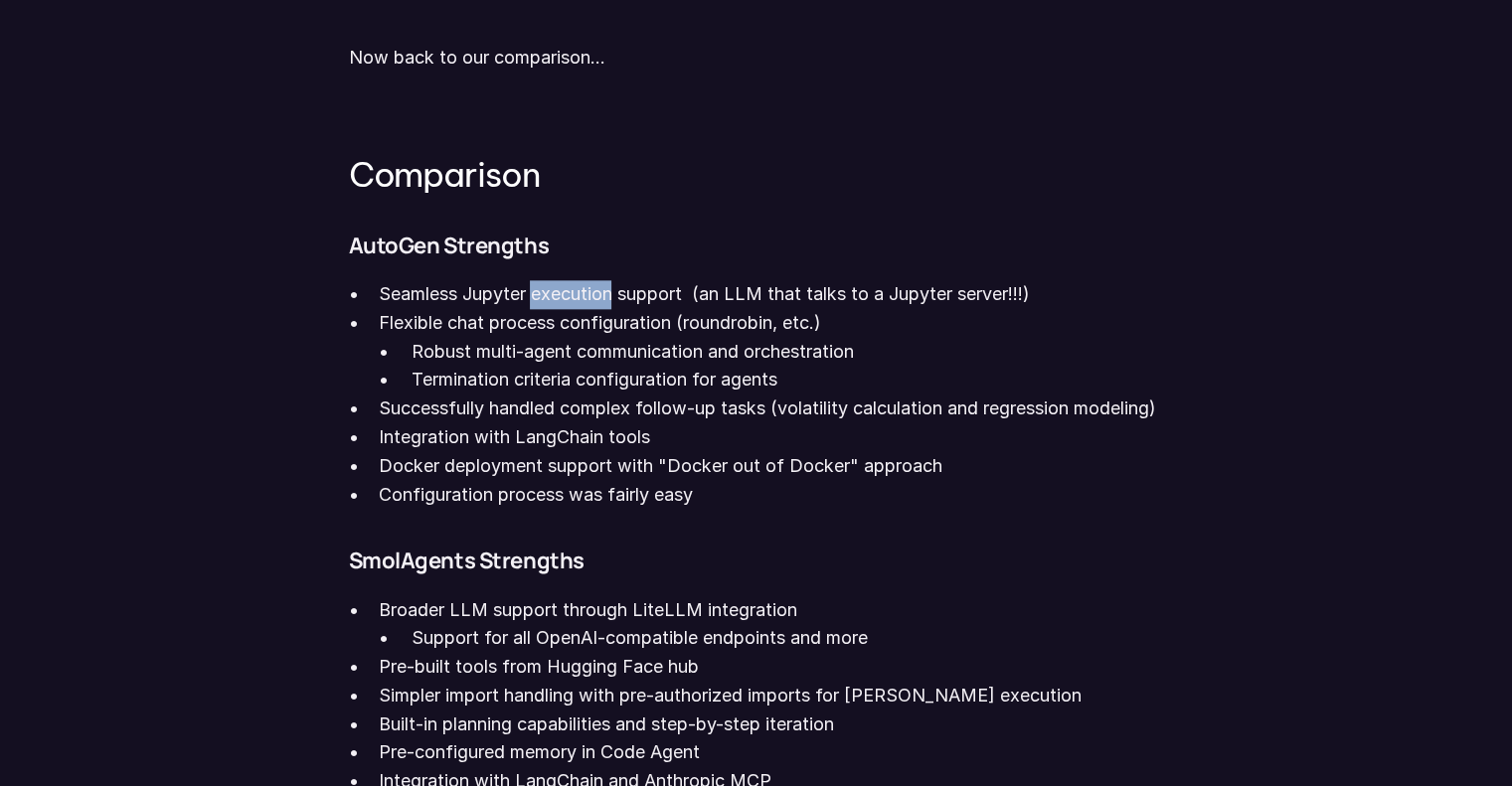 click on "Seamless Jupyter execution support  (an LLM that talks to a Jupyter server!!!)" at bounding box center (770, 294) 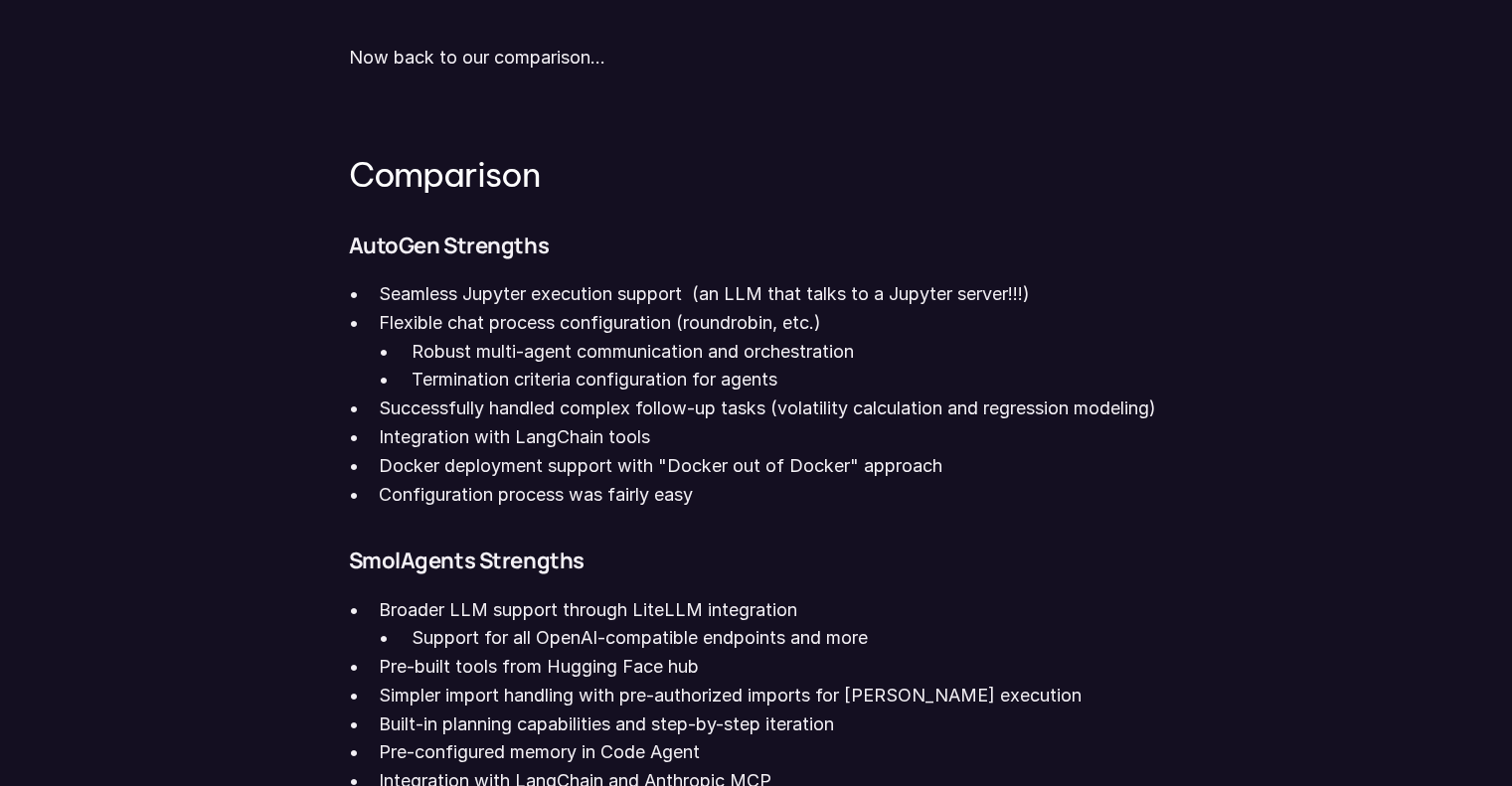 click on "Flexible chat process configuration (roundrobin, etc.)" at bounding box center (770, 323) 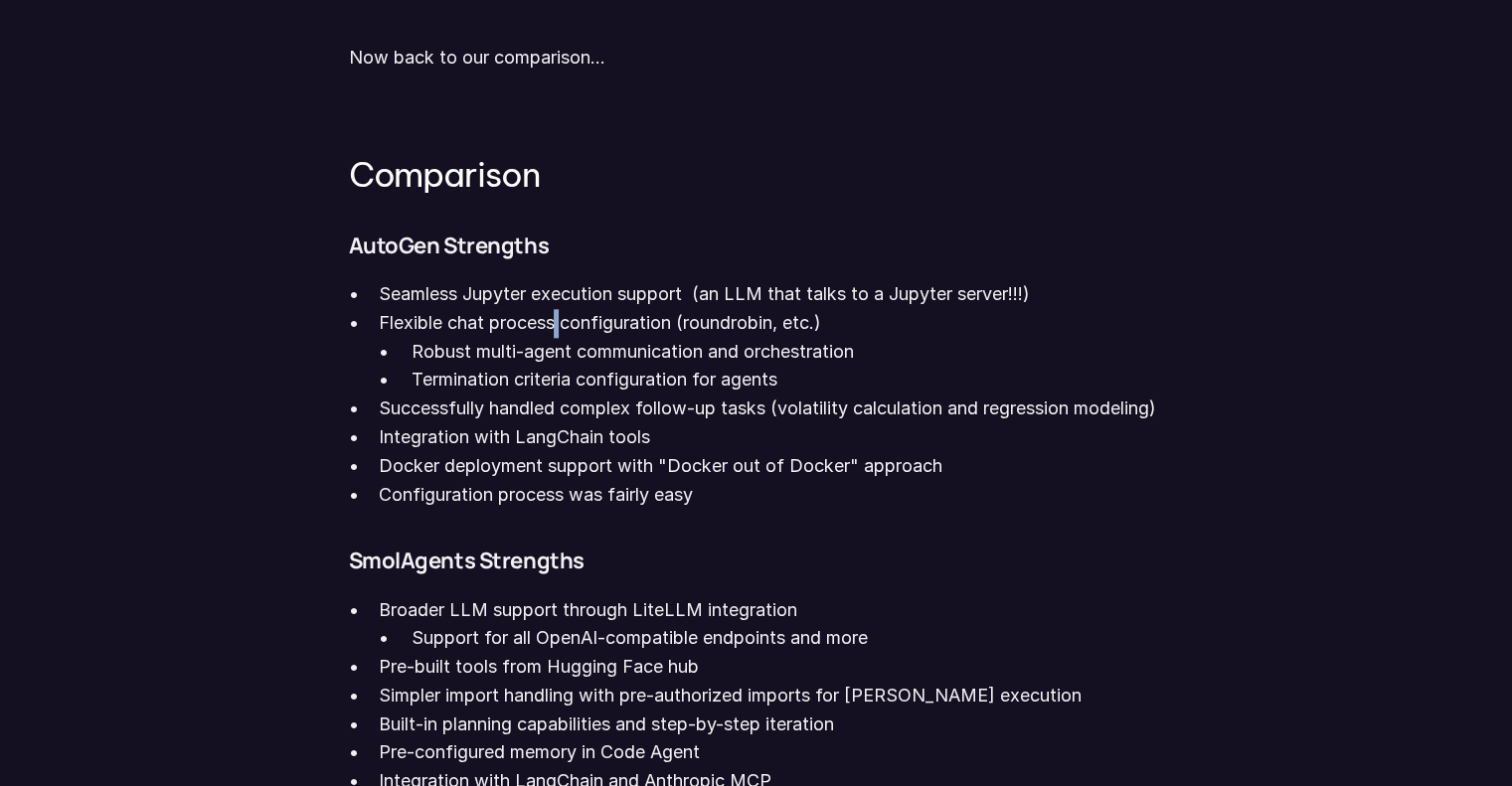 click on "Flexible chat process configuration (roundrobin, etc.)" at bounding box center [770, 323] 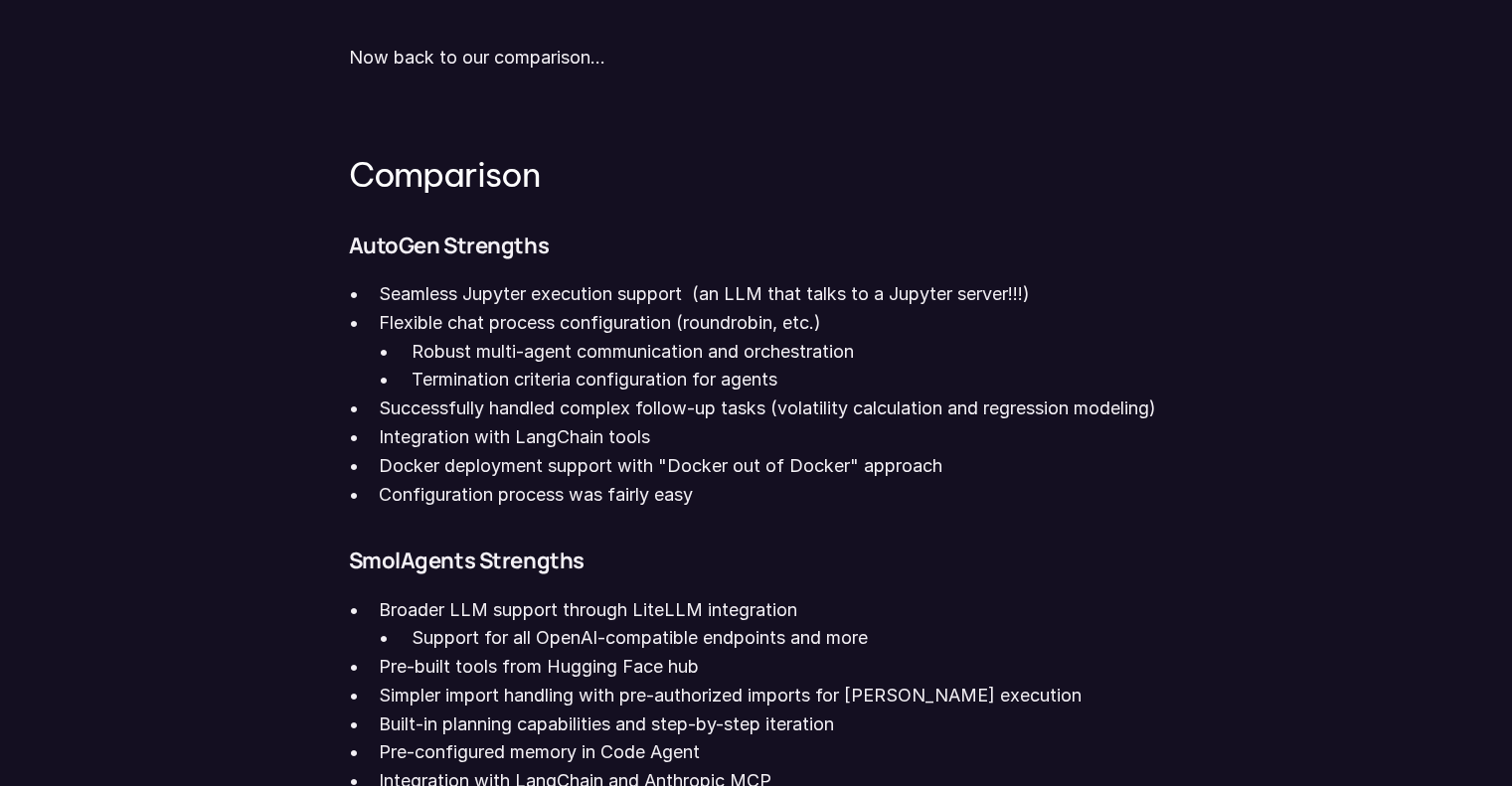 click on "Successfully handled complex follow-up tasks (volatility calculation and regression modeling)" at bounding box center (770, 408) 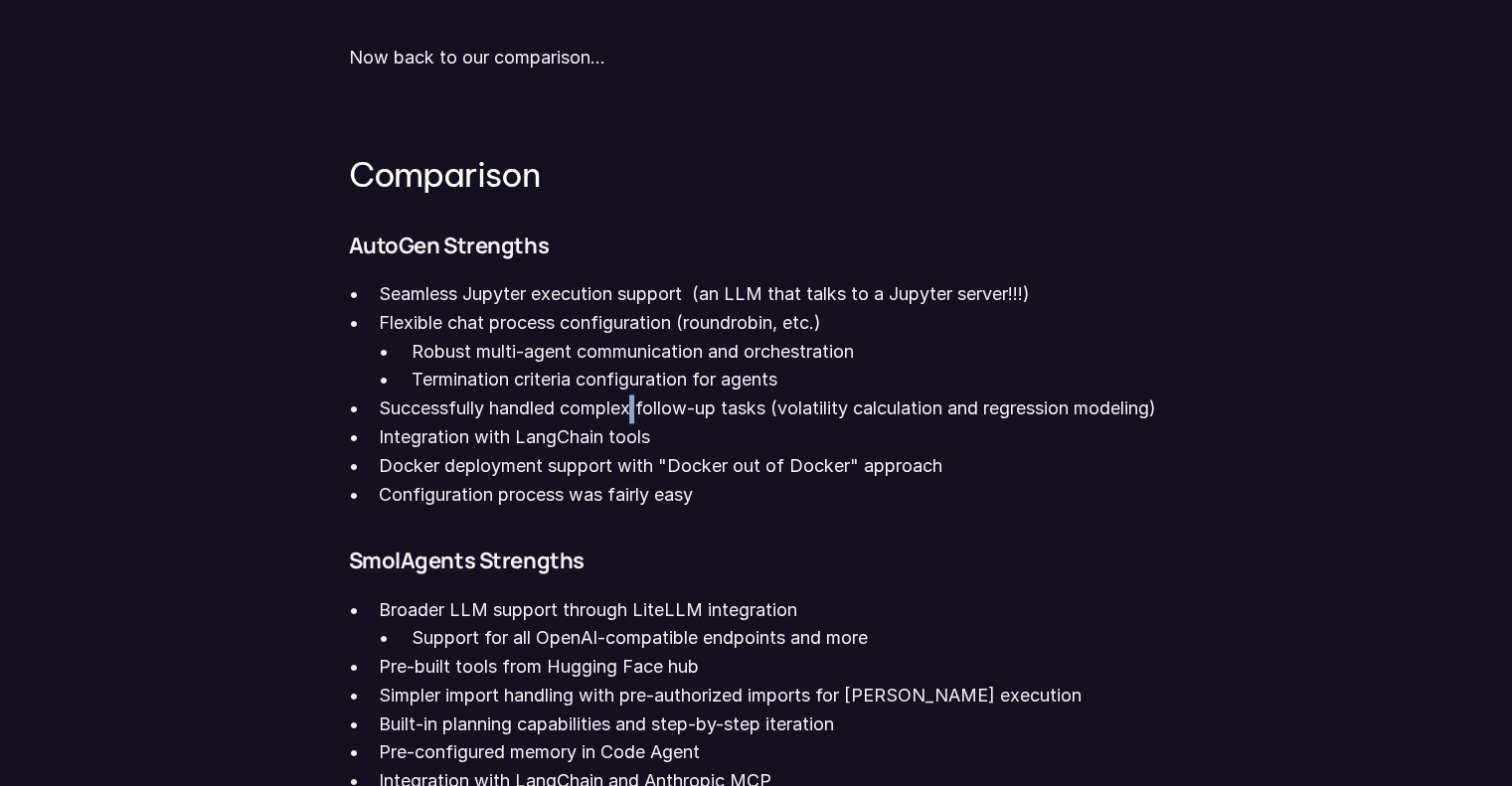 click on "Successfully handled complex follow-up tasks (volatility calculation and regression modeling)" at bounding box center (770, 408) 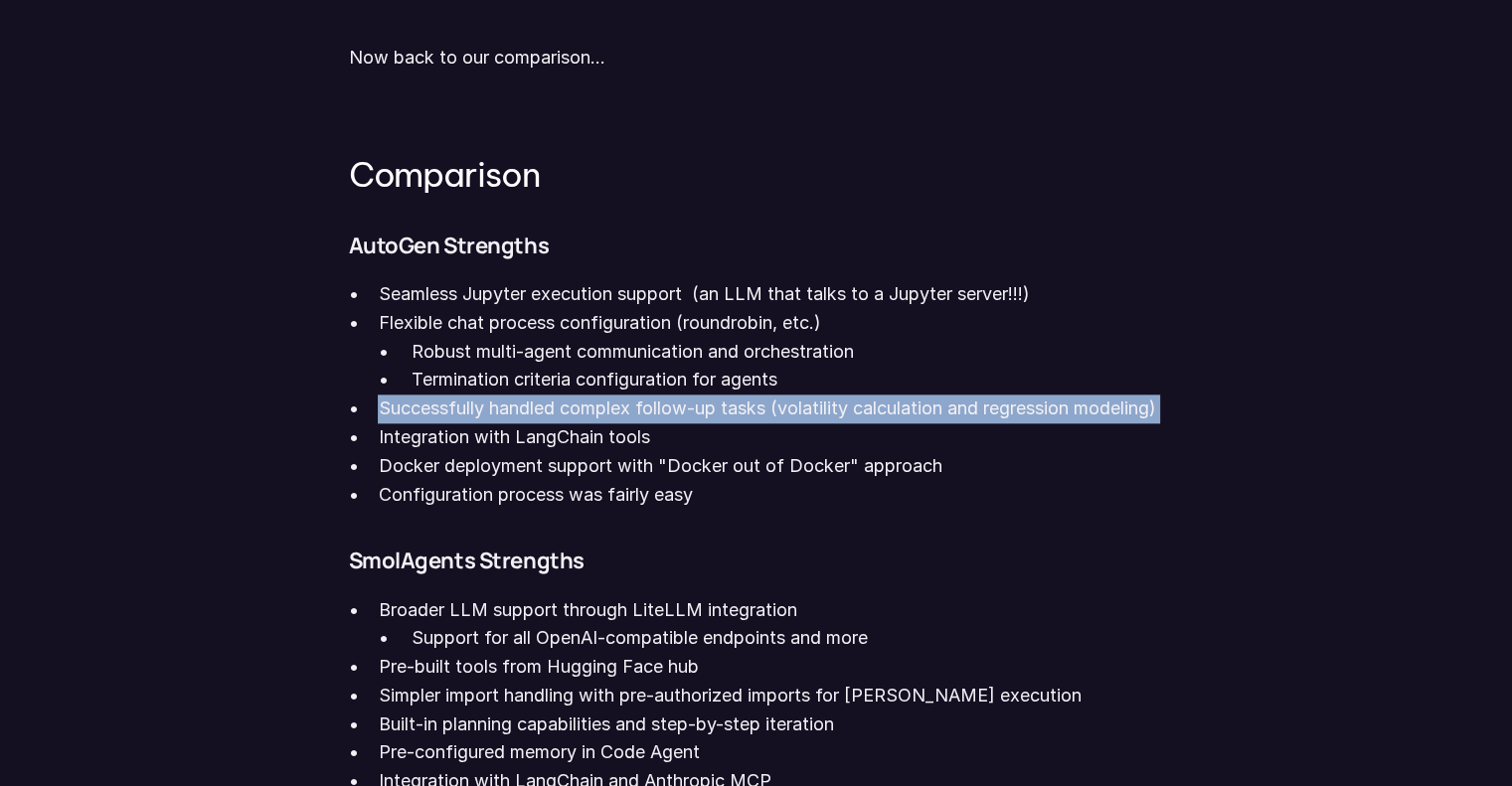 click on "Successfully handled complex follow-up tasks (volatility calculation and regression modeling)" at bounding box center (770, 408) 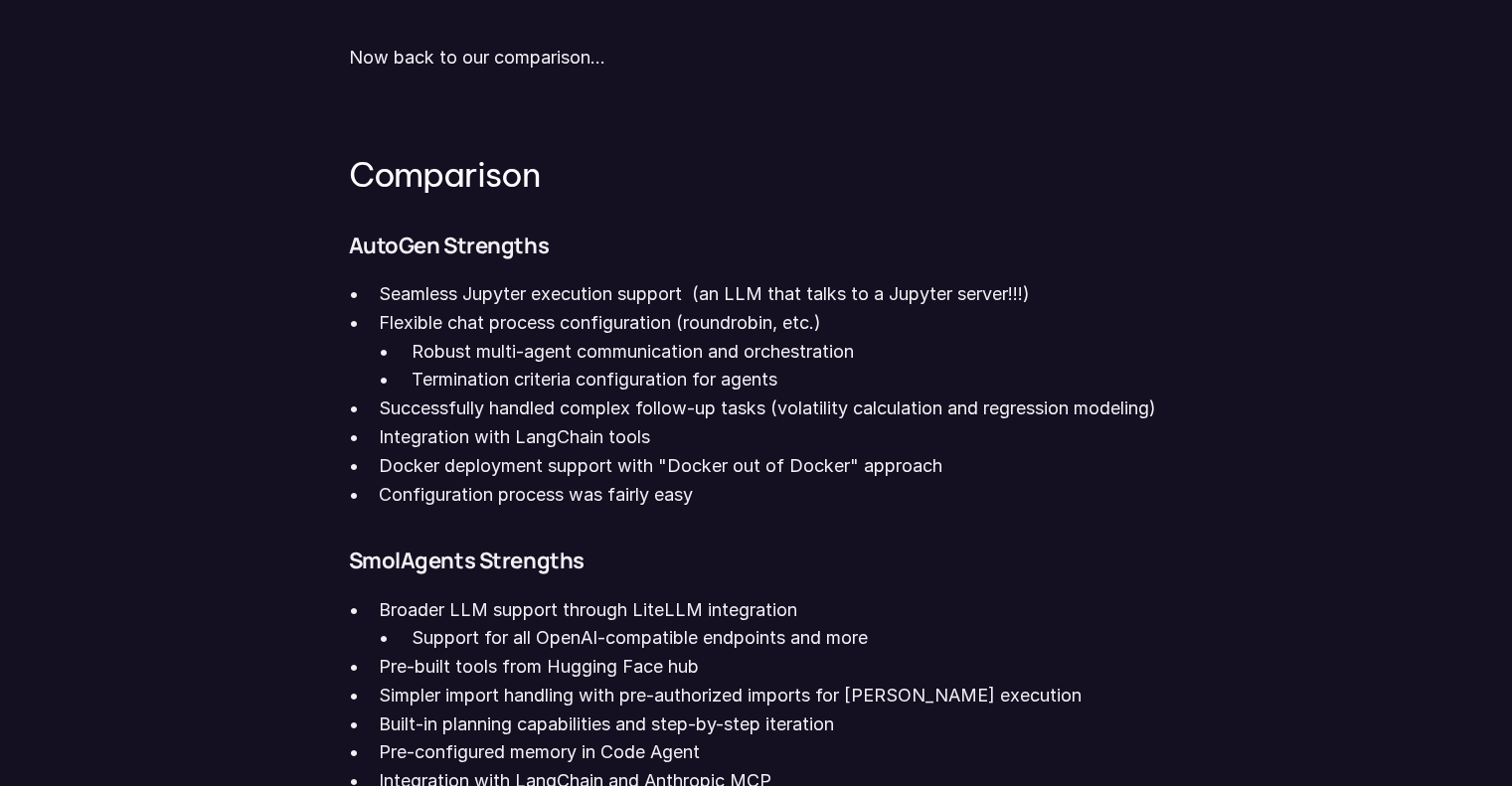 click on "Integration with LangChain tools" at bounding box center (770, 437) 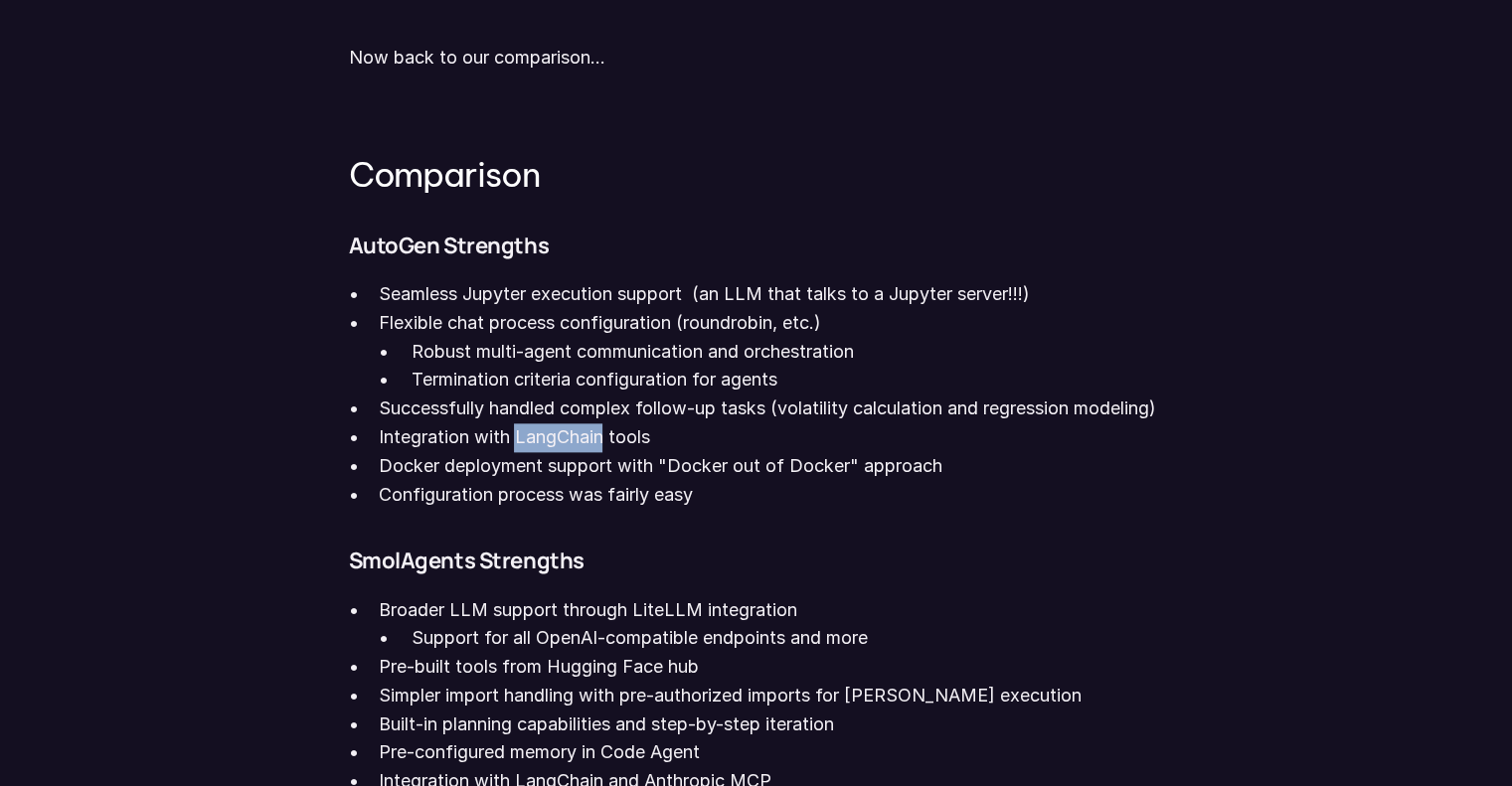 click on "Integration with LangChain tools" at bounding box center [770, 437] 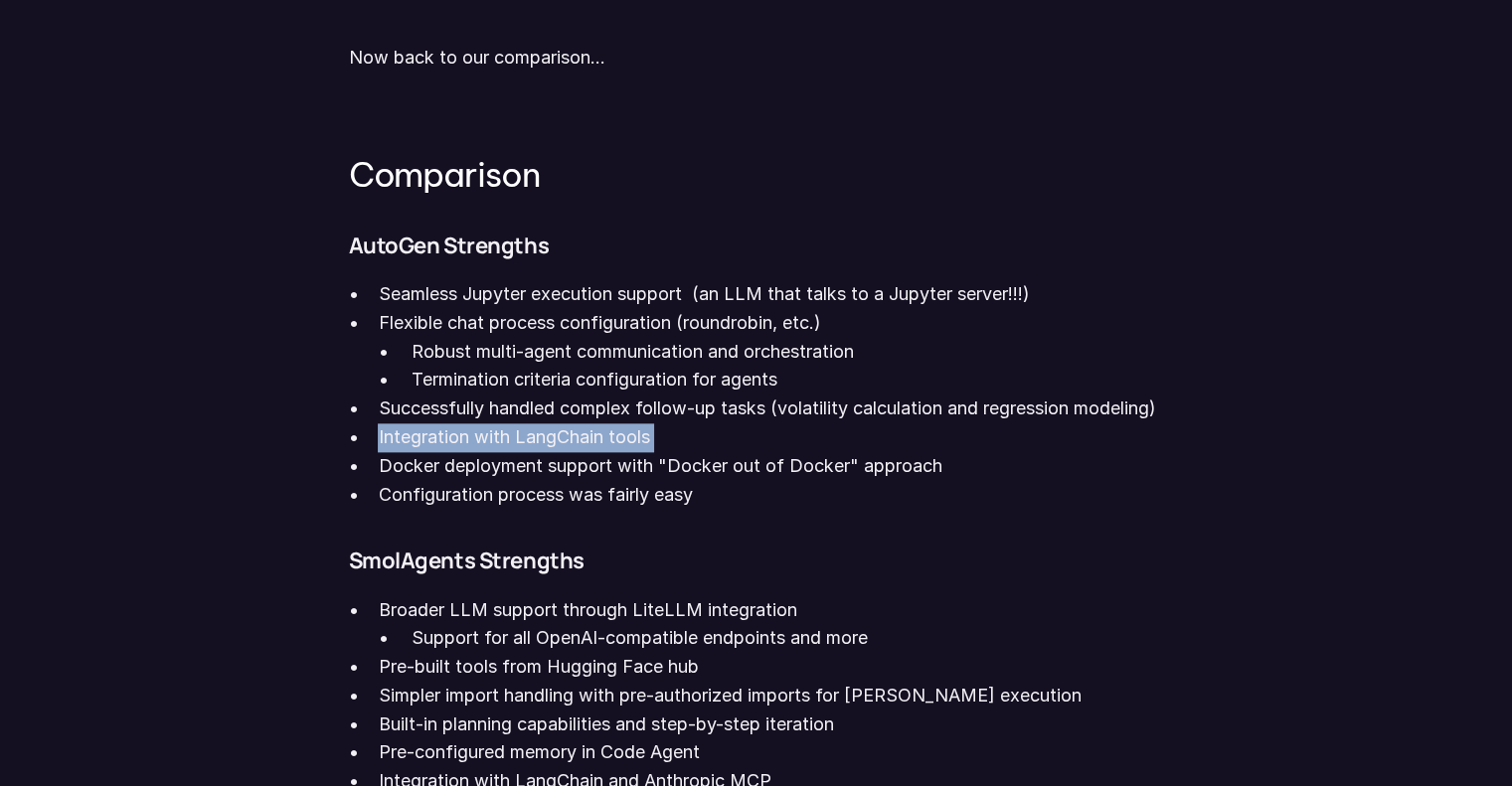 click on "Integration with LangChain tools" at bounding box center [770, 437] 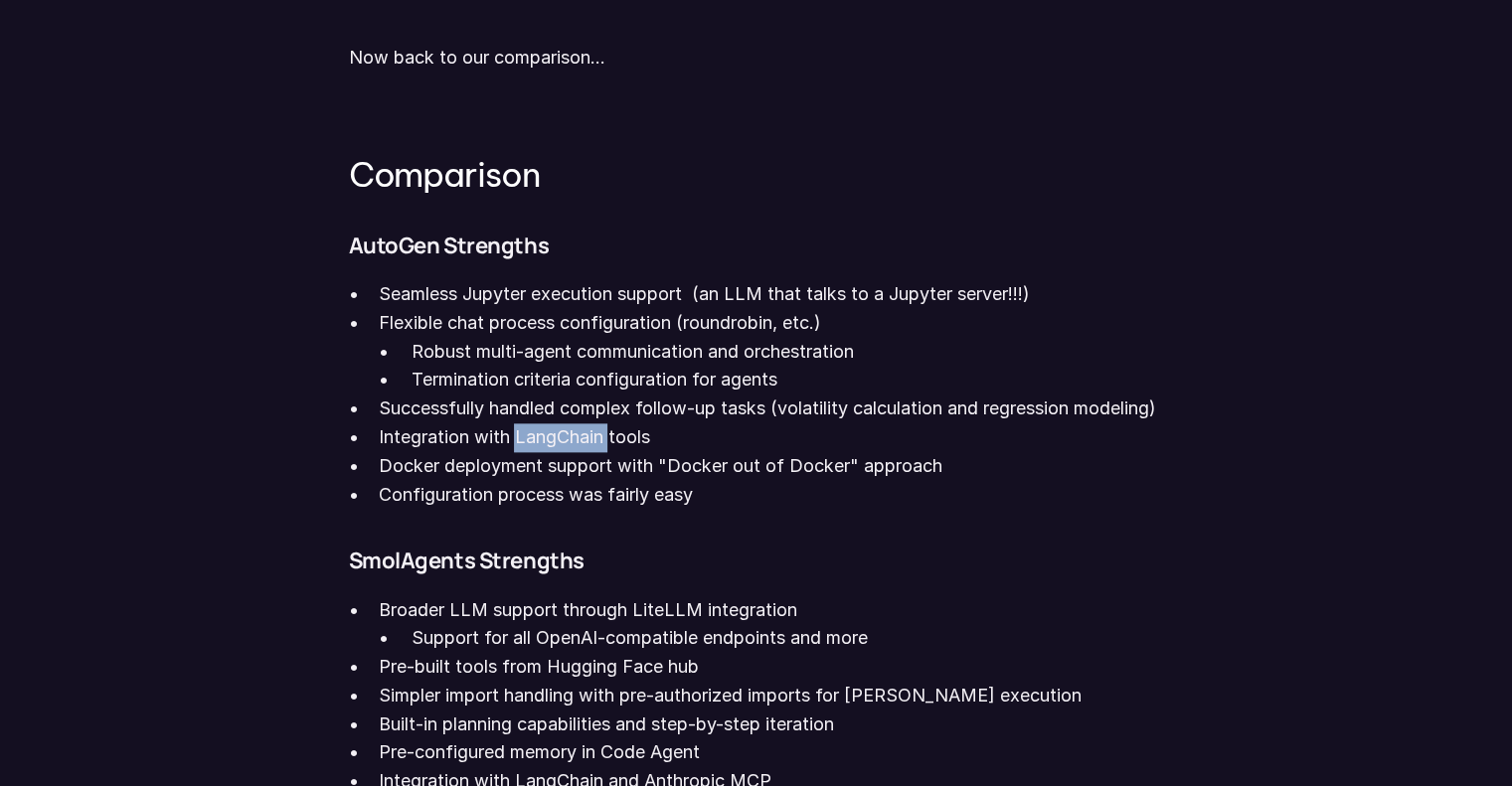 click on "Integration with LangChain tools" at bounding box center (770, 437) 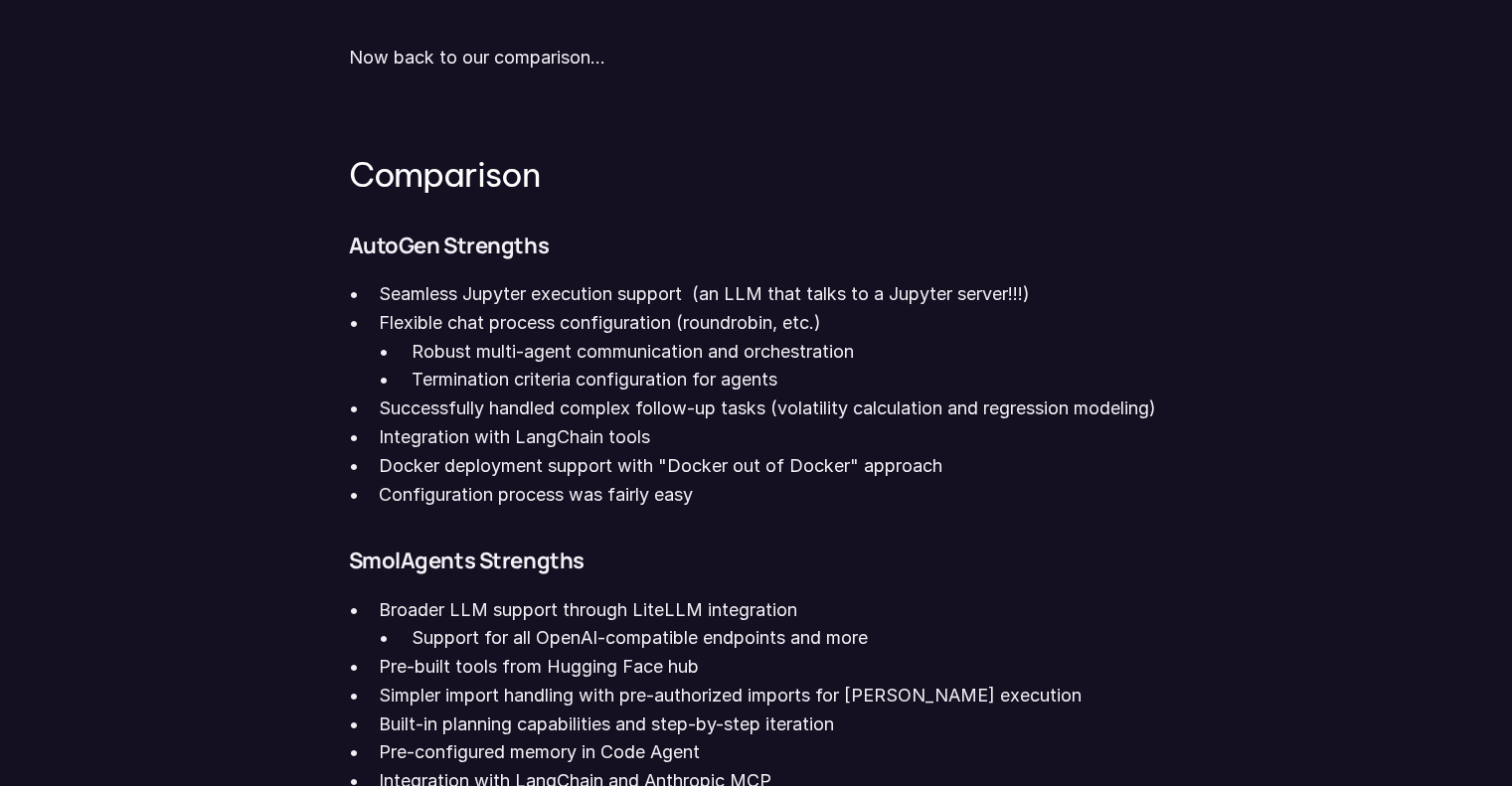 click on "Integration with LangChain tools" at bounding box center (770, 437) 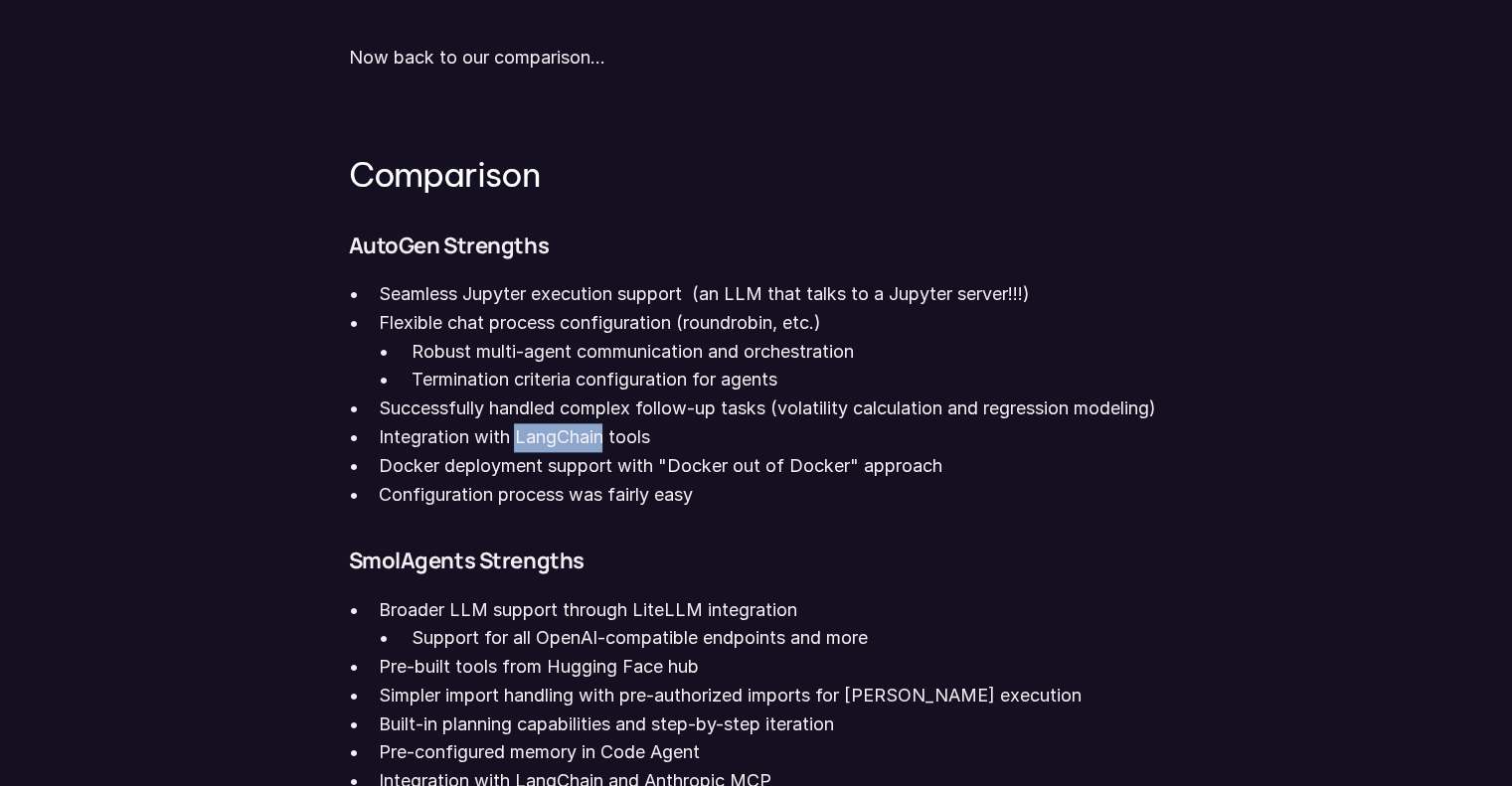 click on "Integration with LangChain tools" at bounding box center (770, 437) 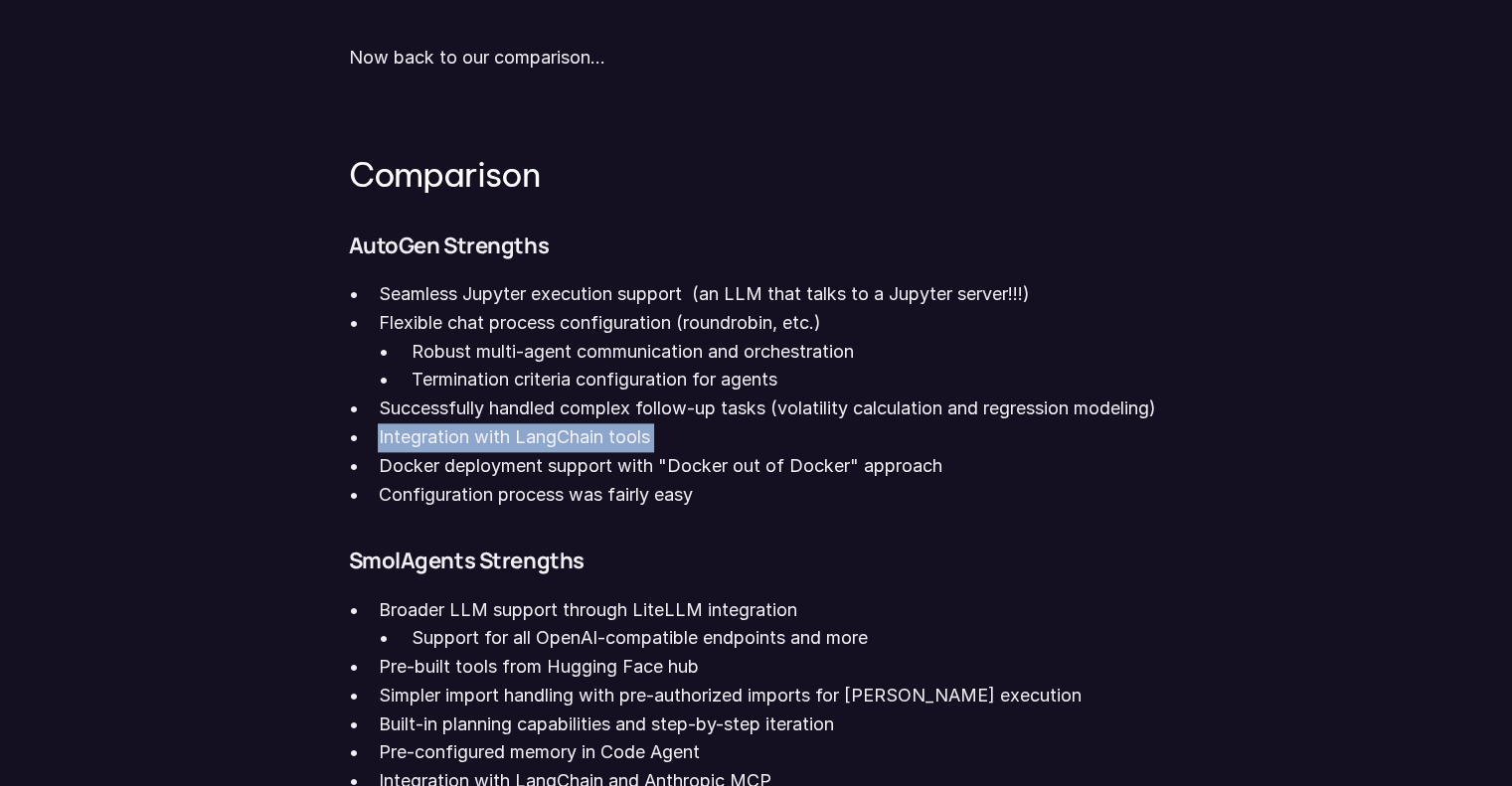 click on "Integration with LangChain tools" at bounding box center [770, 437] 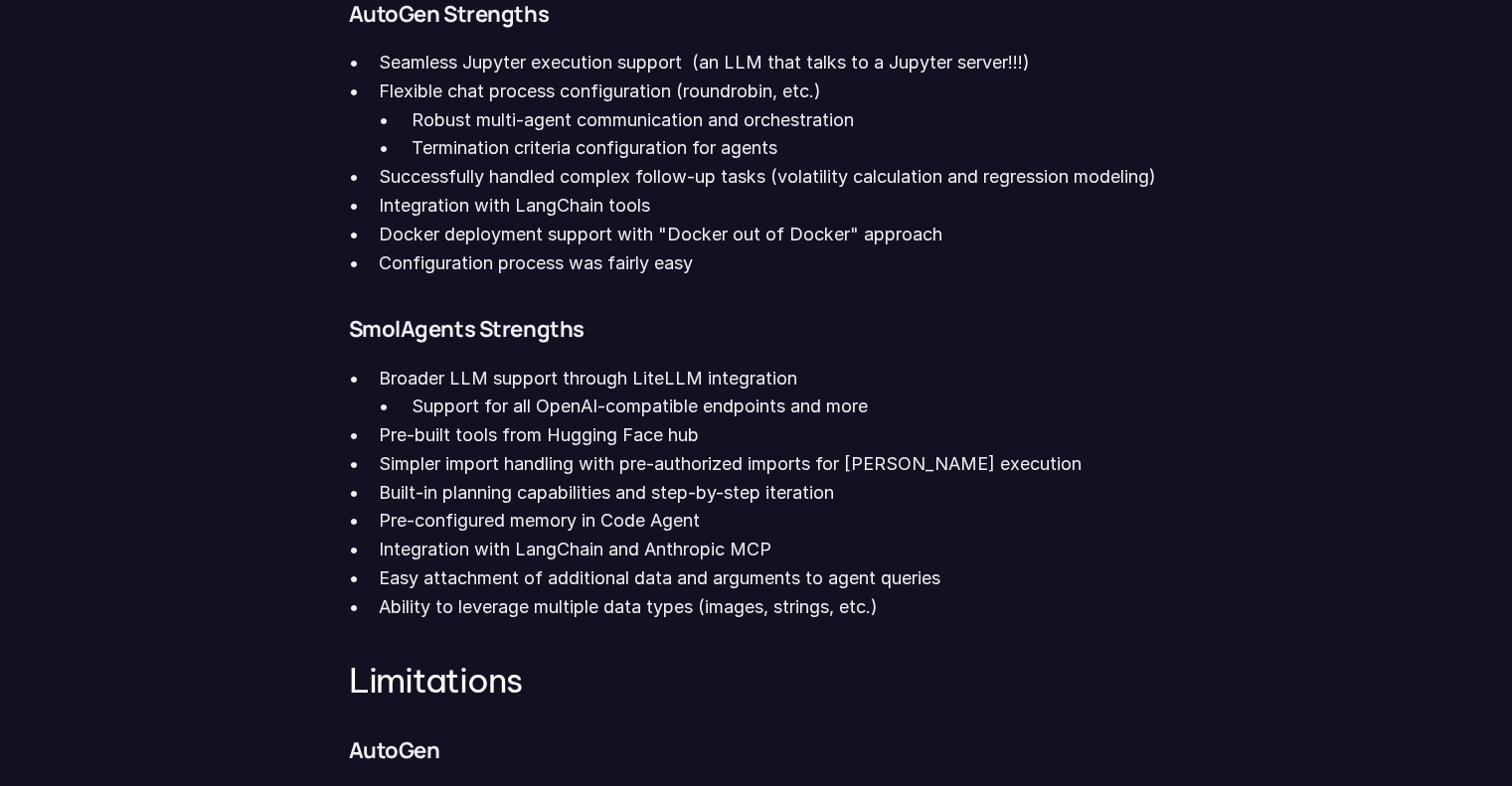 scroll, scrollTop: 2524, scrollLeft: 0, axis: vertical 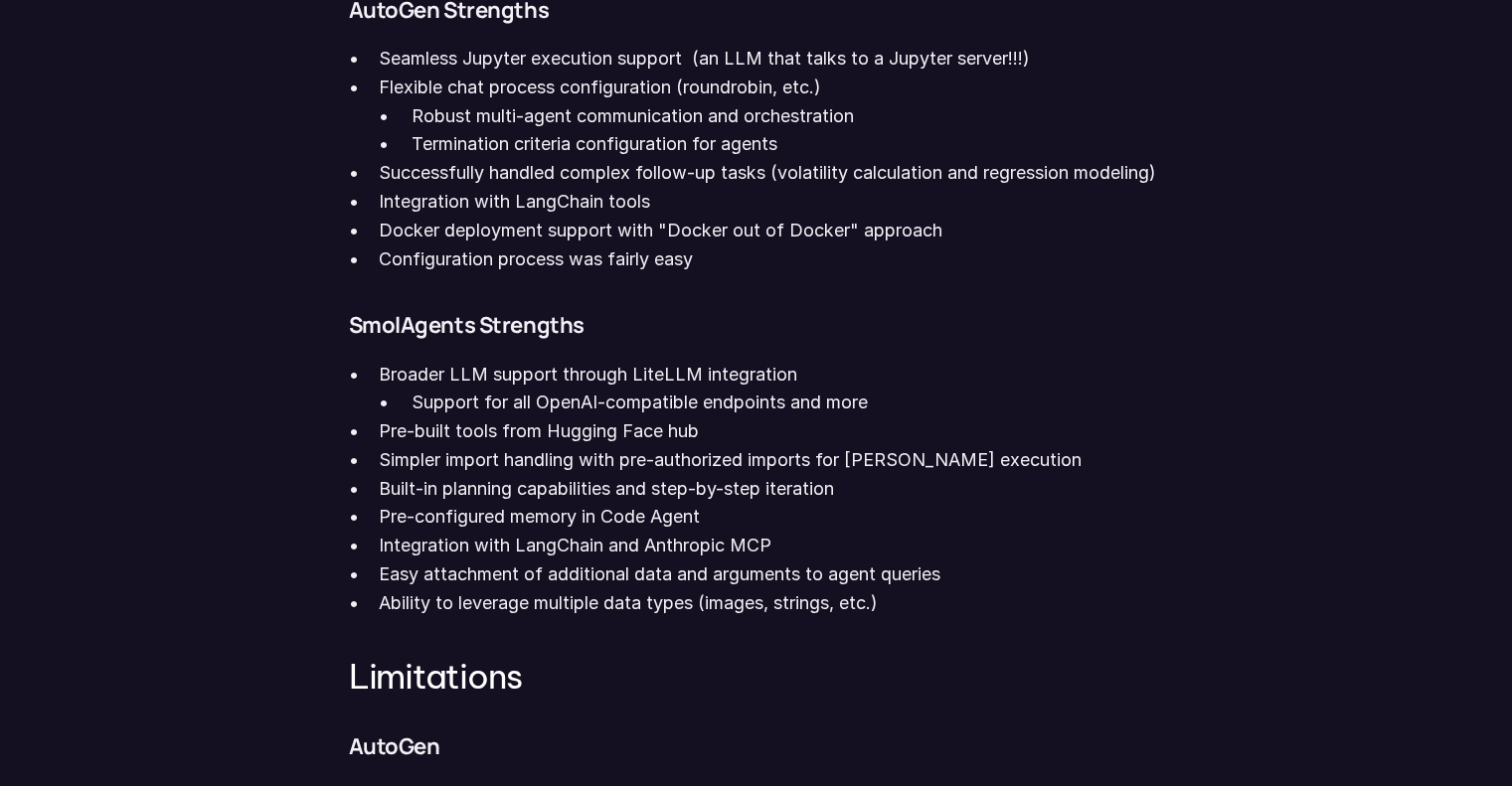 click on "Broader LLM support through LiteLLM integration" at bounding box center (770, 375) 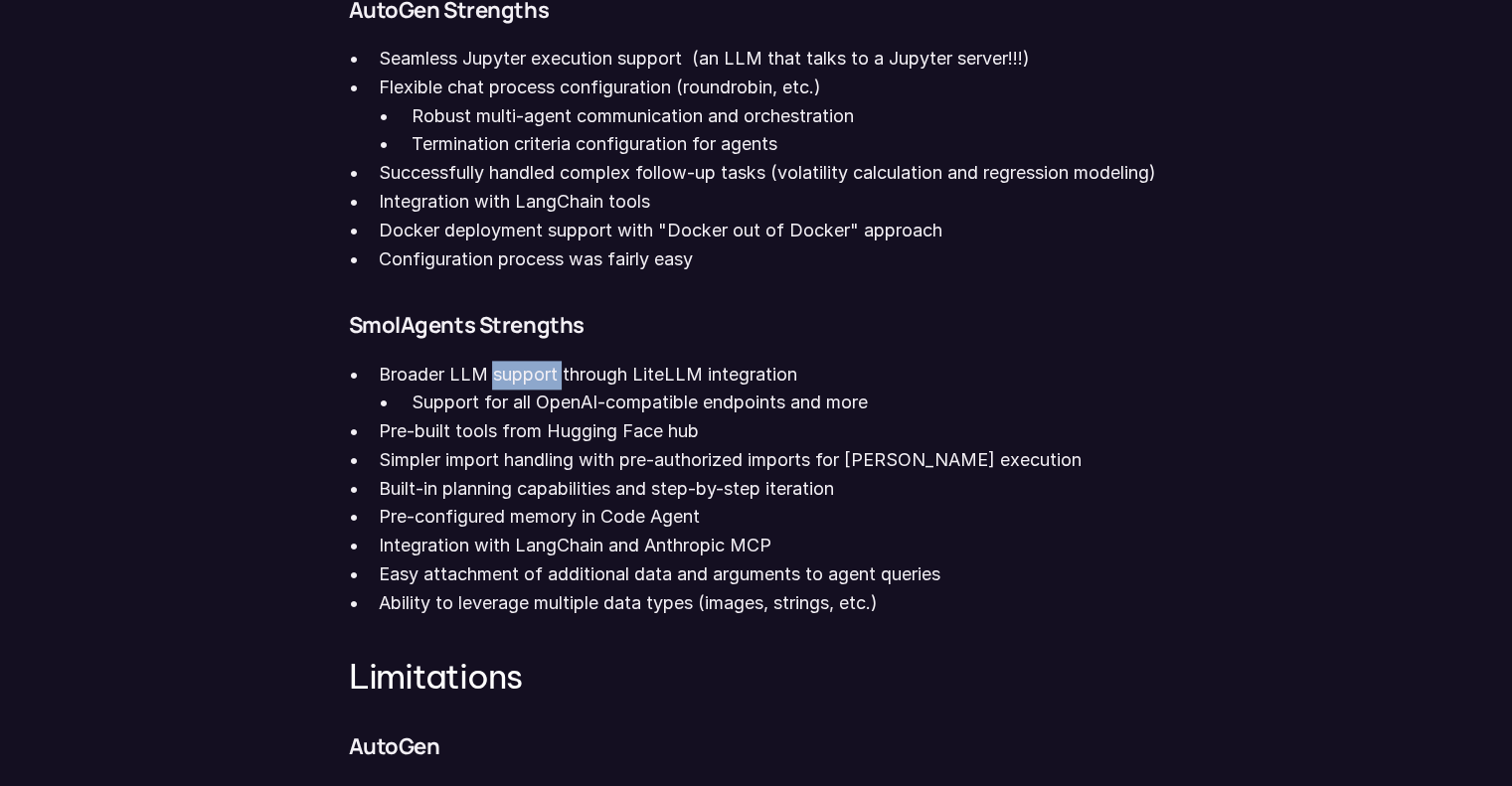 click on "Broader LLM support through LiteLLM integration" at bounding box center (770, 375) 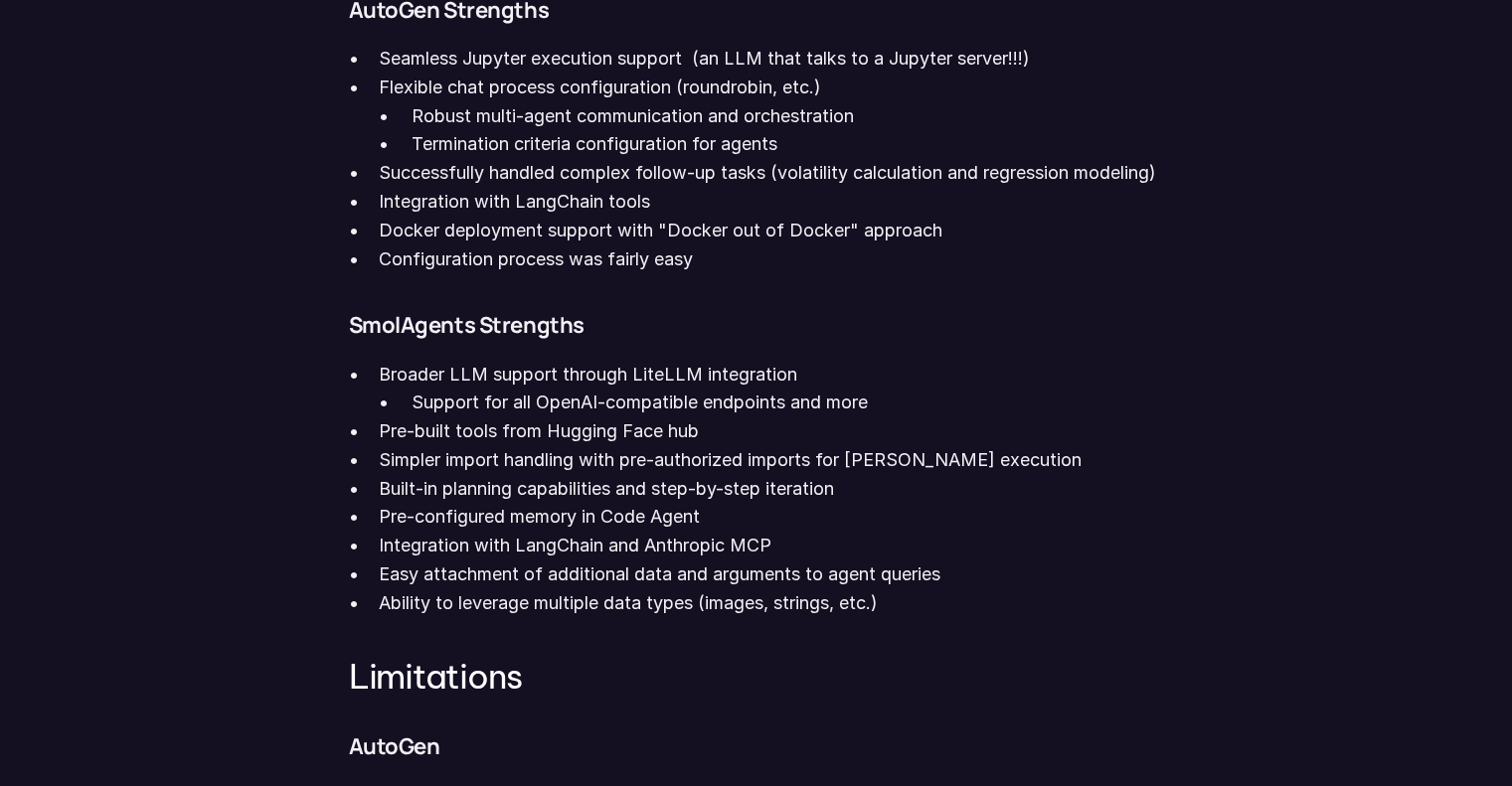 click on "Support for all OpenAI-compatible endpoints and more" at bounding box center [786, 402] 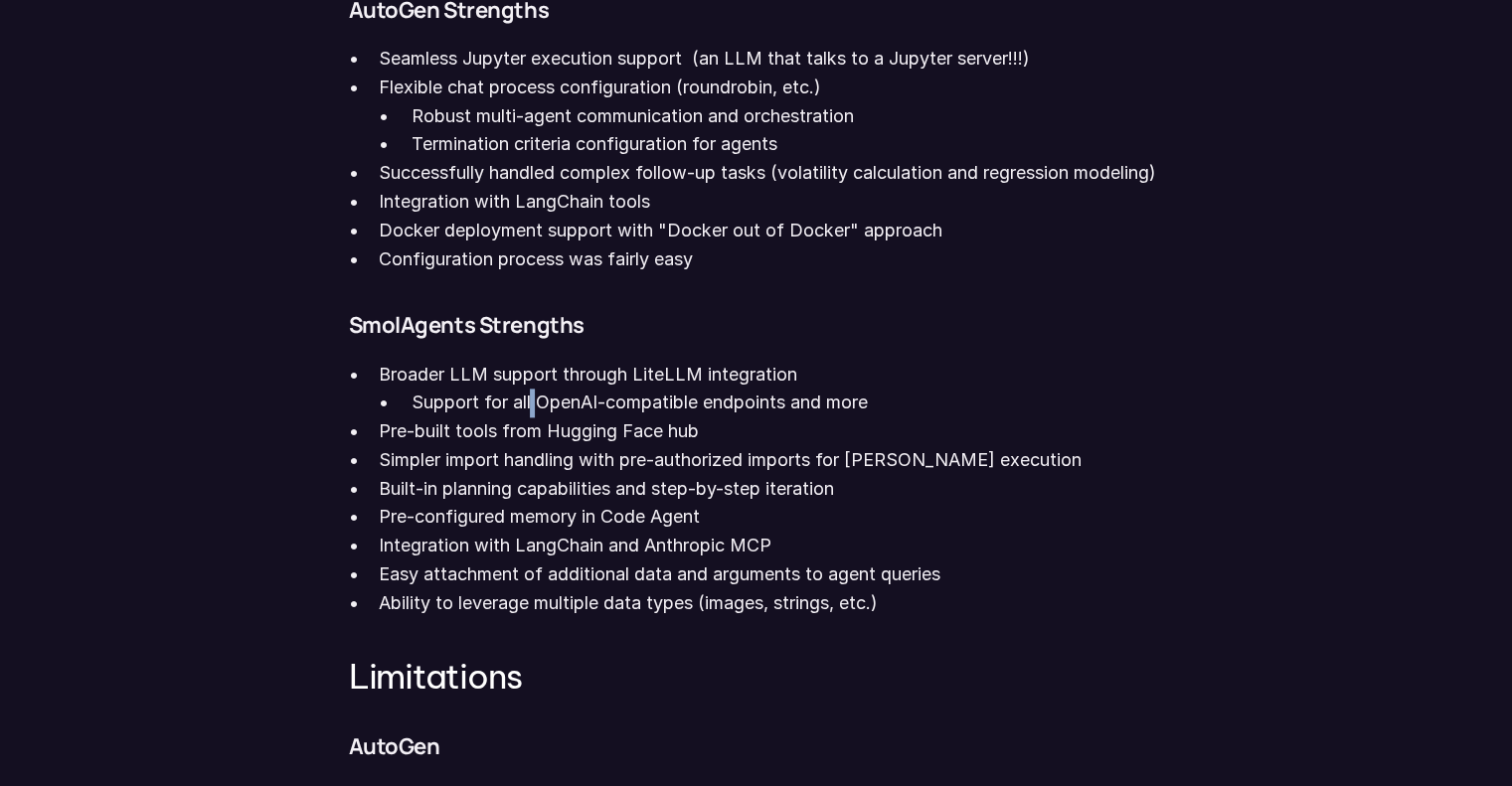 click on "Support for all OpenAI-compatible endpoints and more" at bounding box center [786, 402] 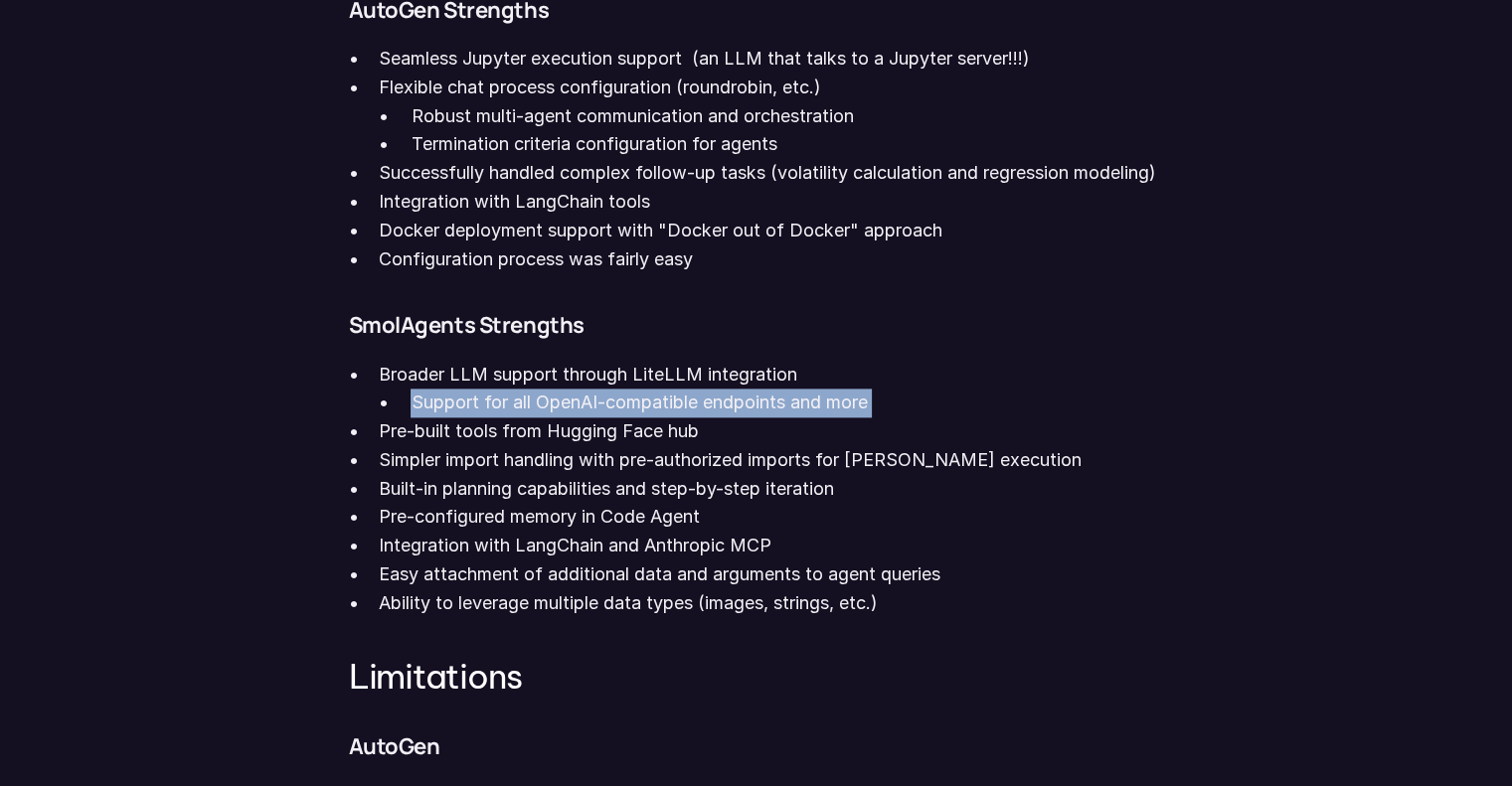 click on "Support for all OpenAI-compatible endpoints and more" at bounding box center [786, 402] 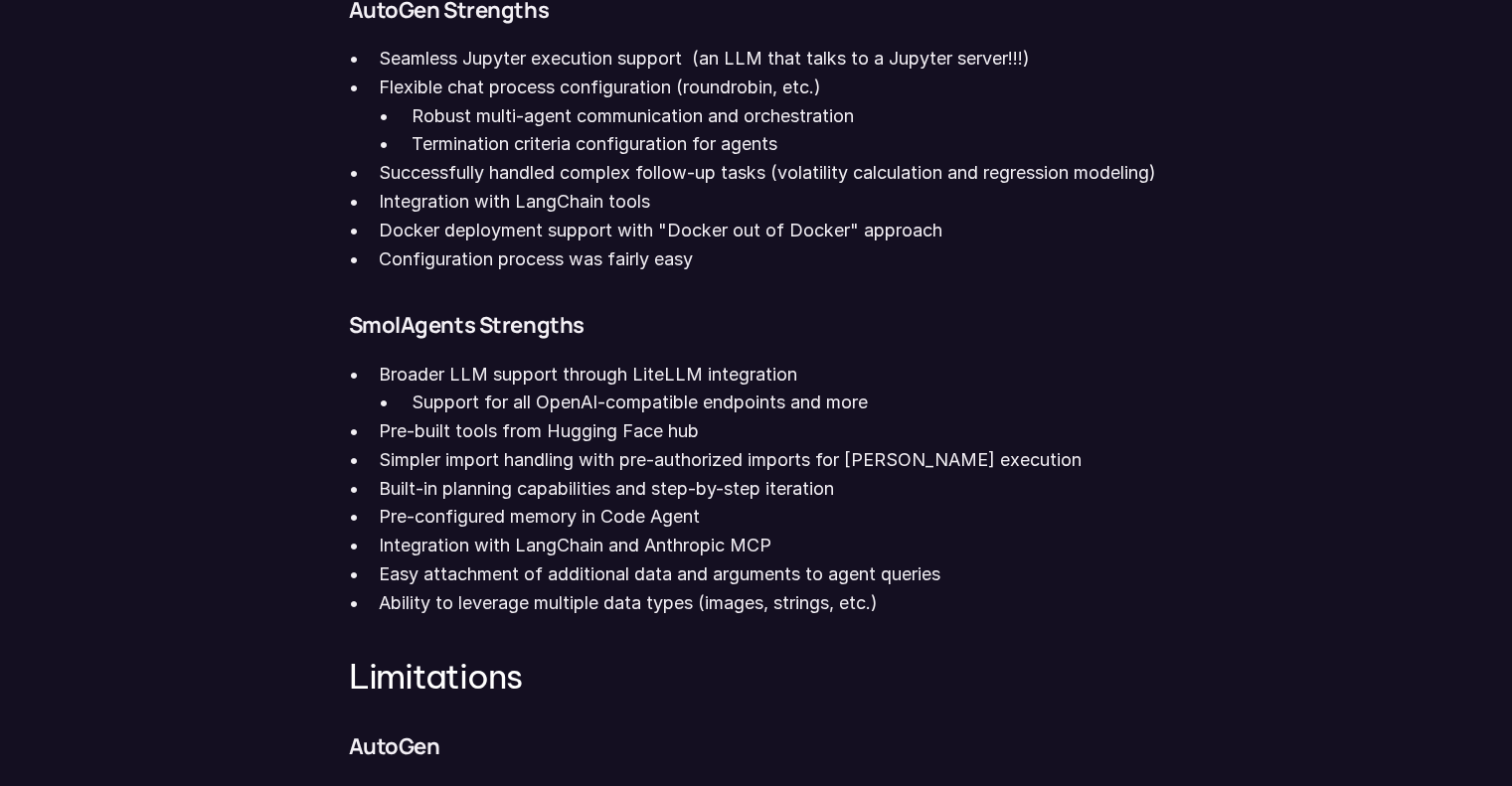click on "Pre-built tools from Hugging Face hub" at bounding box center (770, 431) 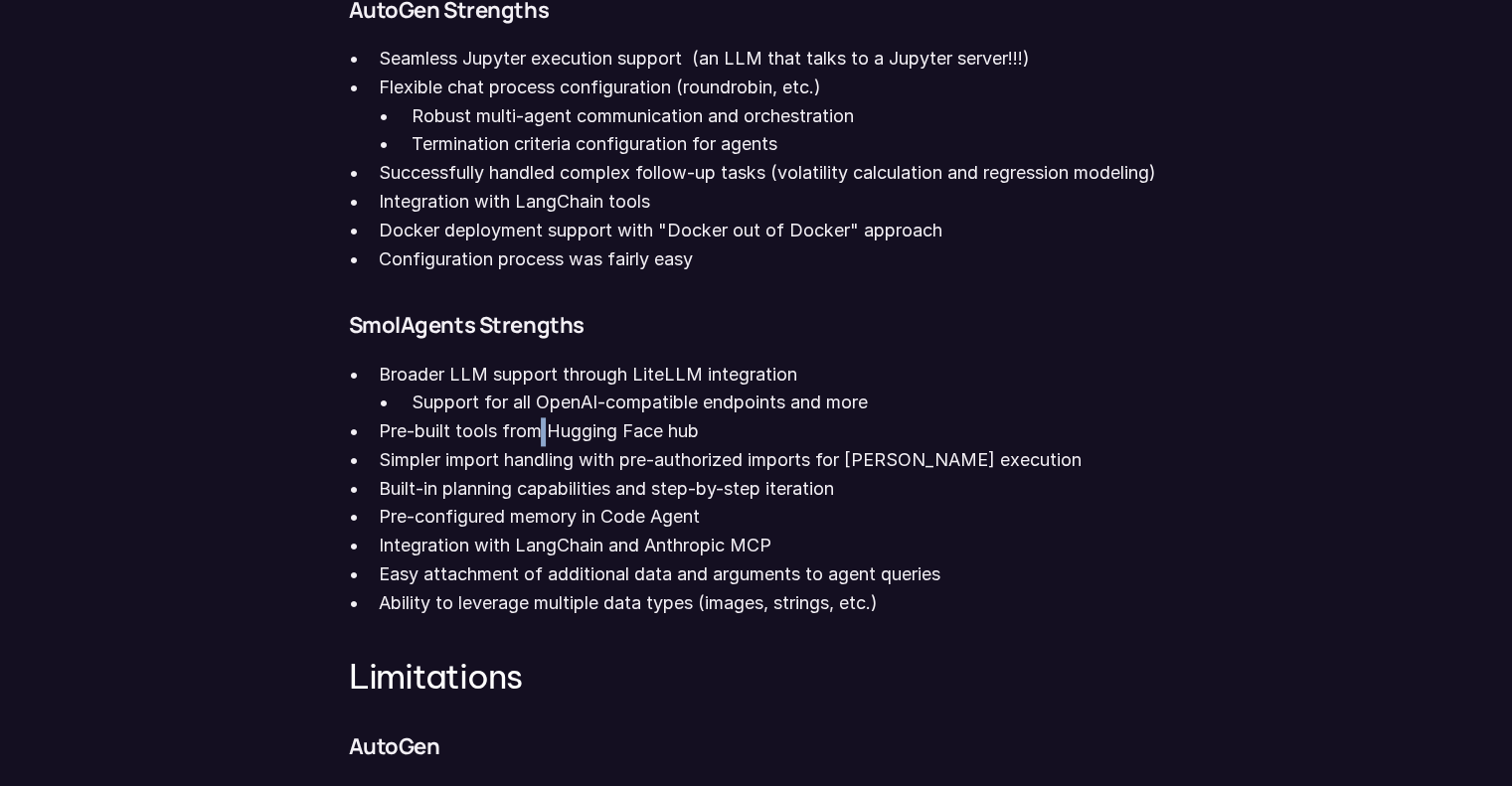 click on "Pre-built tools from Hugging Face hub" at bounding box center [770, 431] 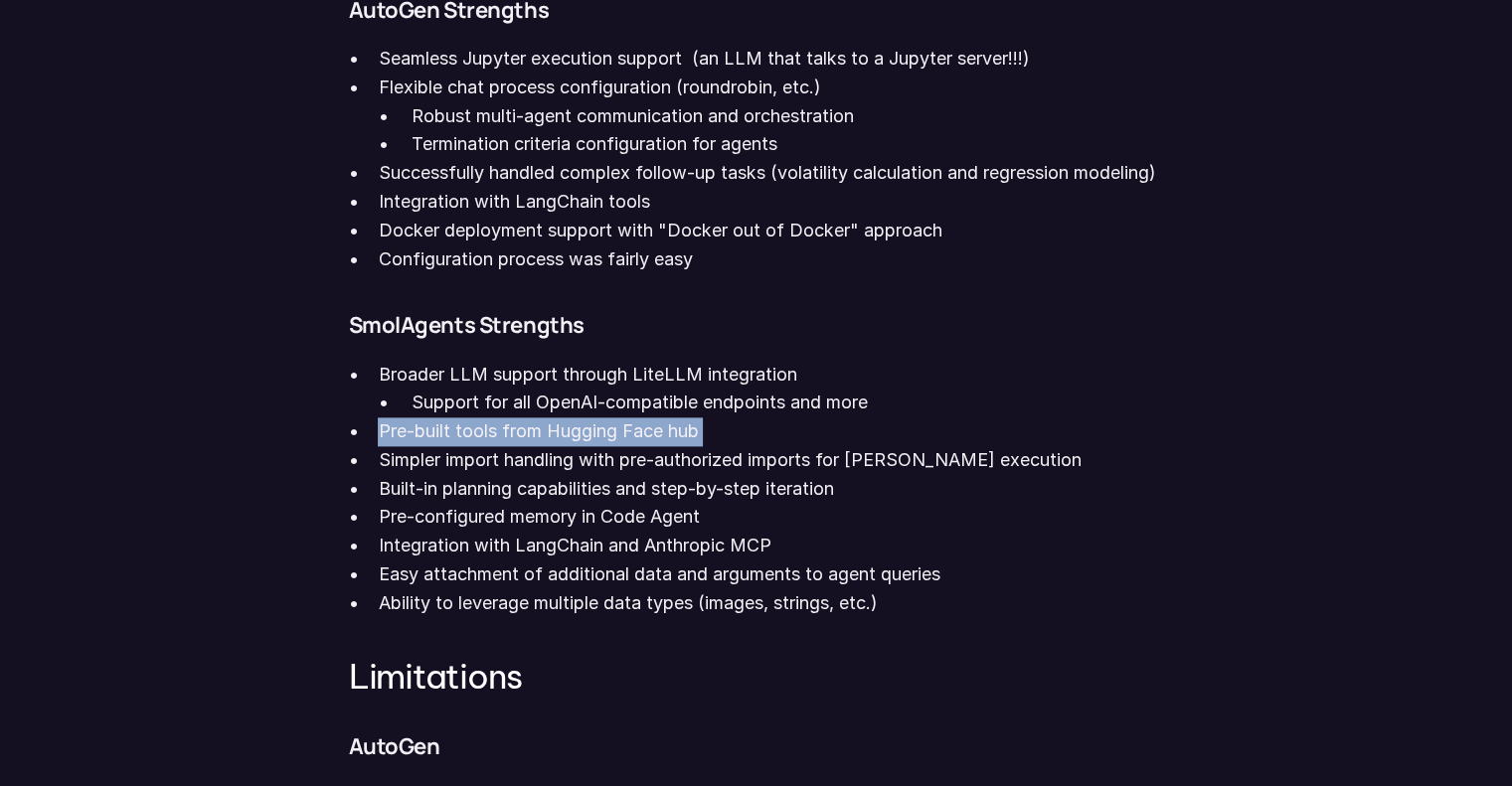 click on "Pre-built tools from Hugging Face hub" at bounding box center [770, 431] 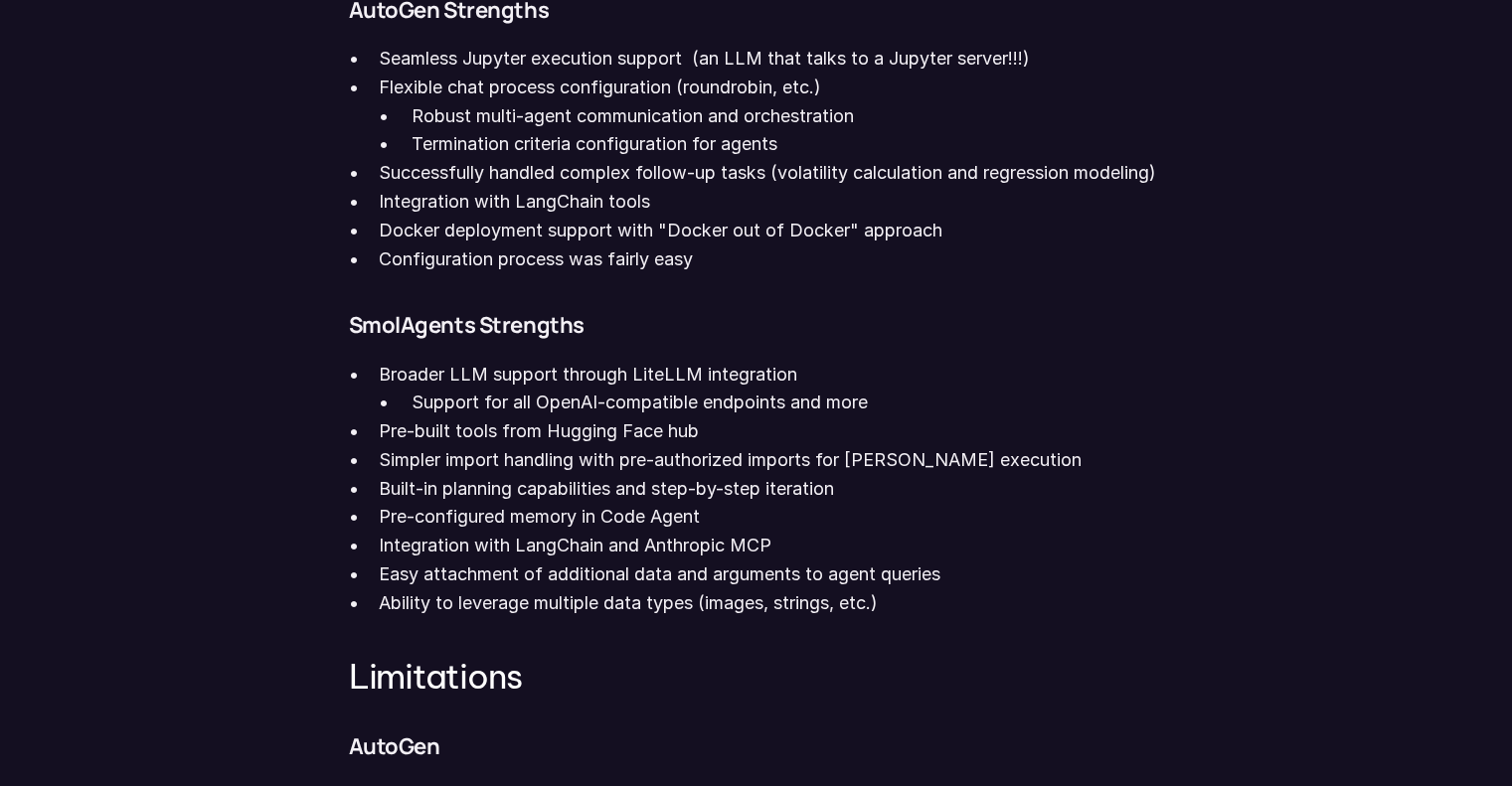click on "Simpler import handling with pre-authorized imports for [PERSON_NAME] execution" at bounding box center (770, 460) 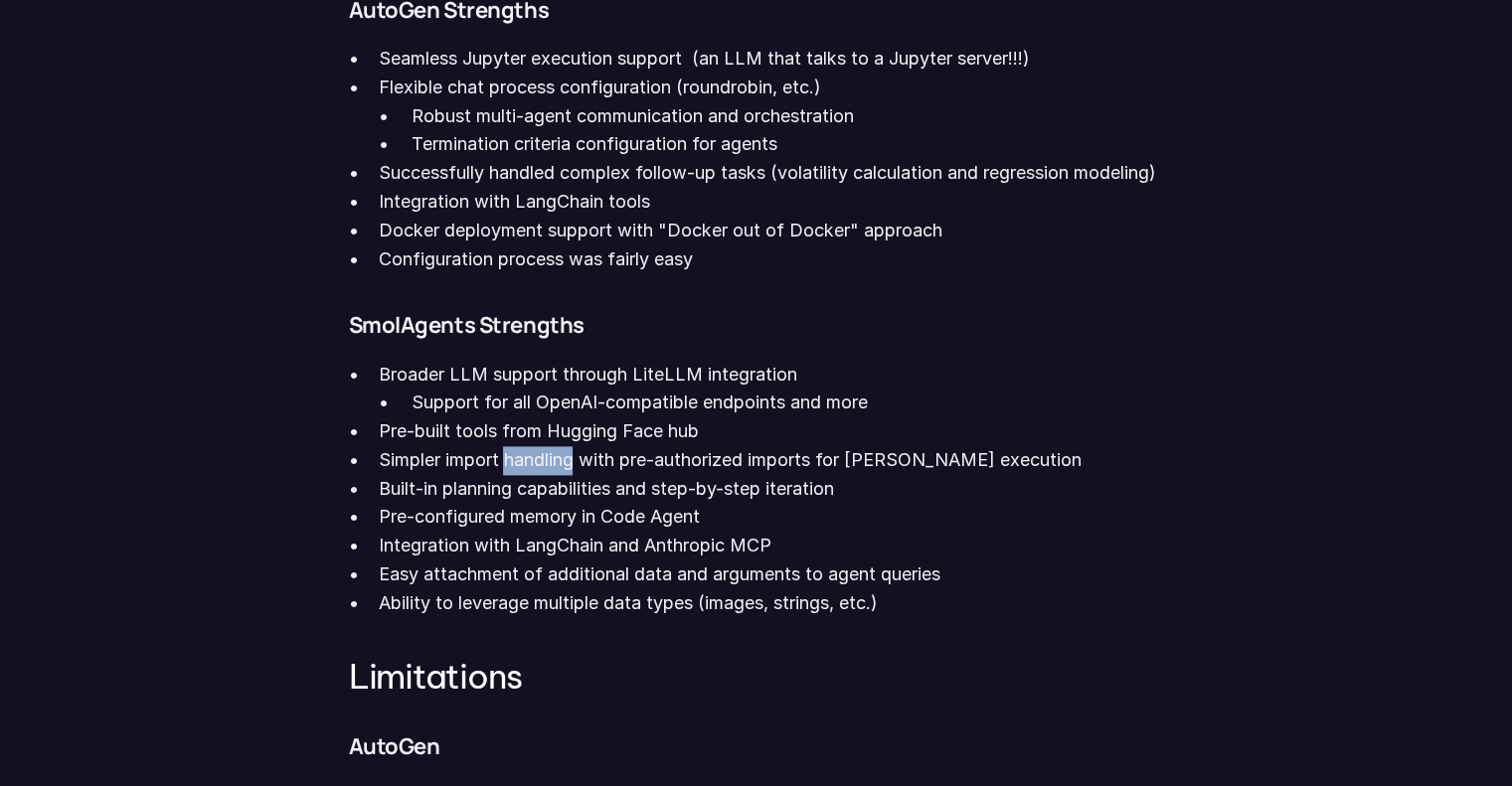 click on "Simpler import handling with pre-authorized imports for [PERSON_NAME] execution" at bounding box center [770, 460] 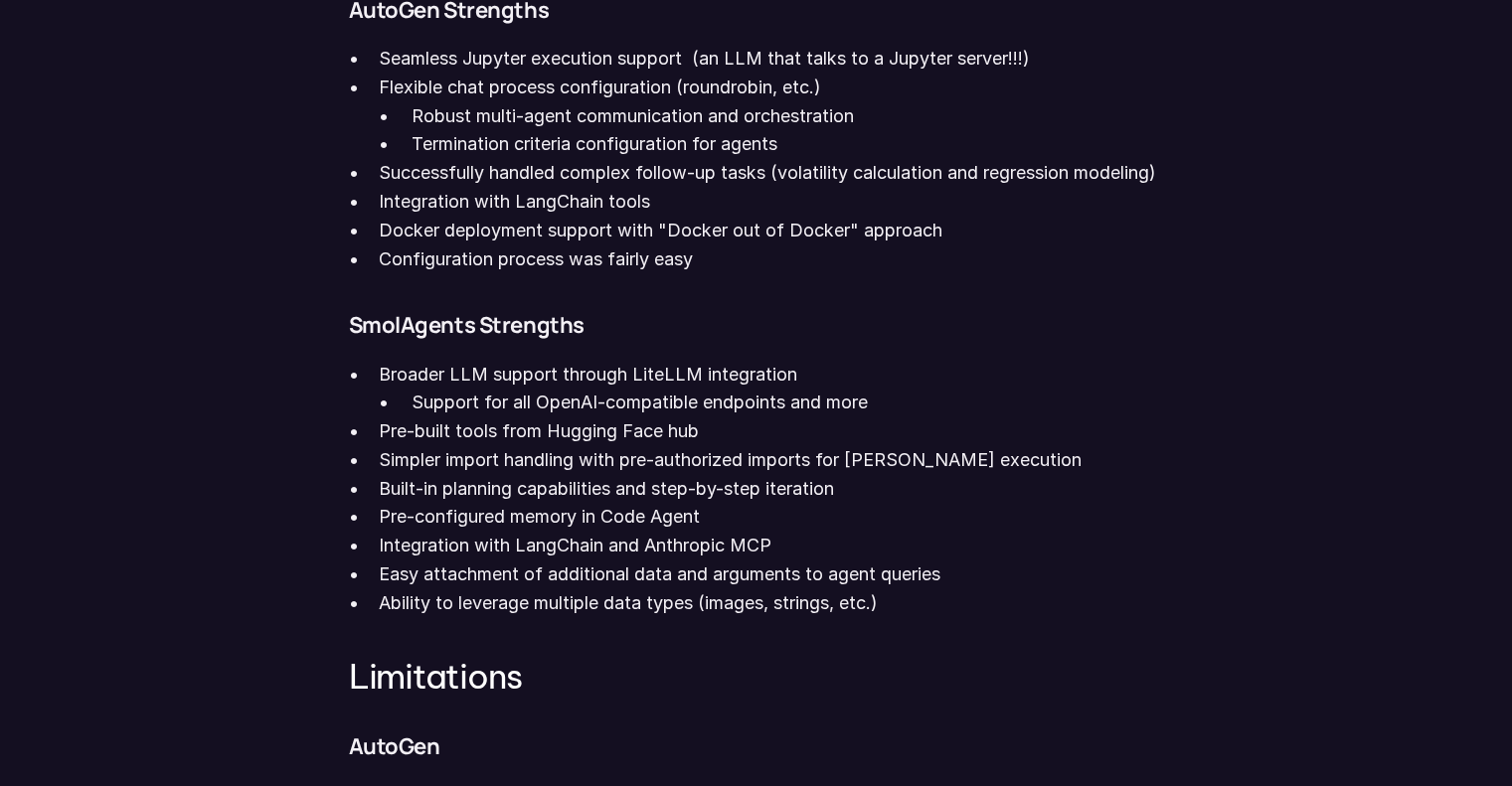 click on "Simpler import handling with pre-authorized imports for [PERSON_NAME] execution" at bounding box center (770, 460) 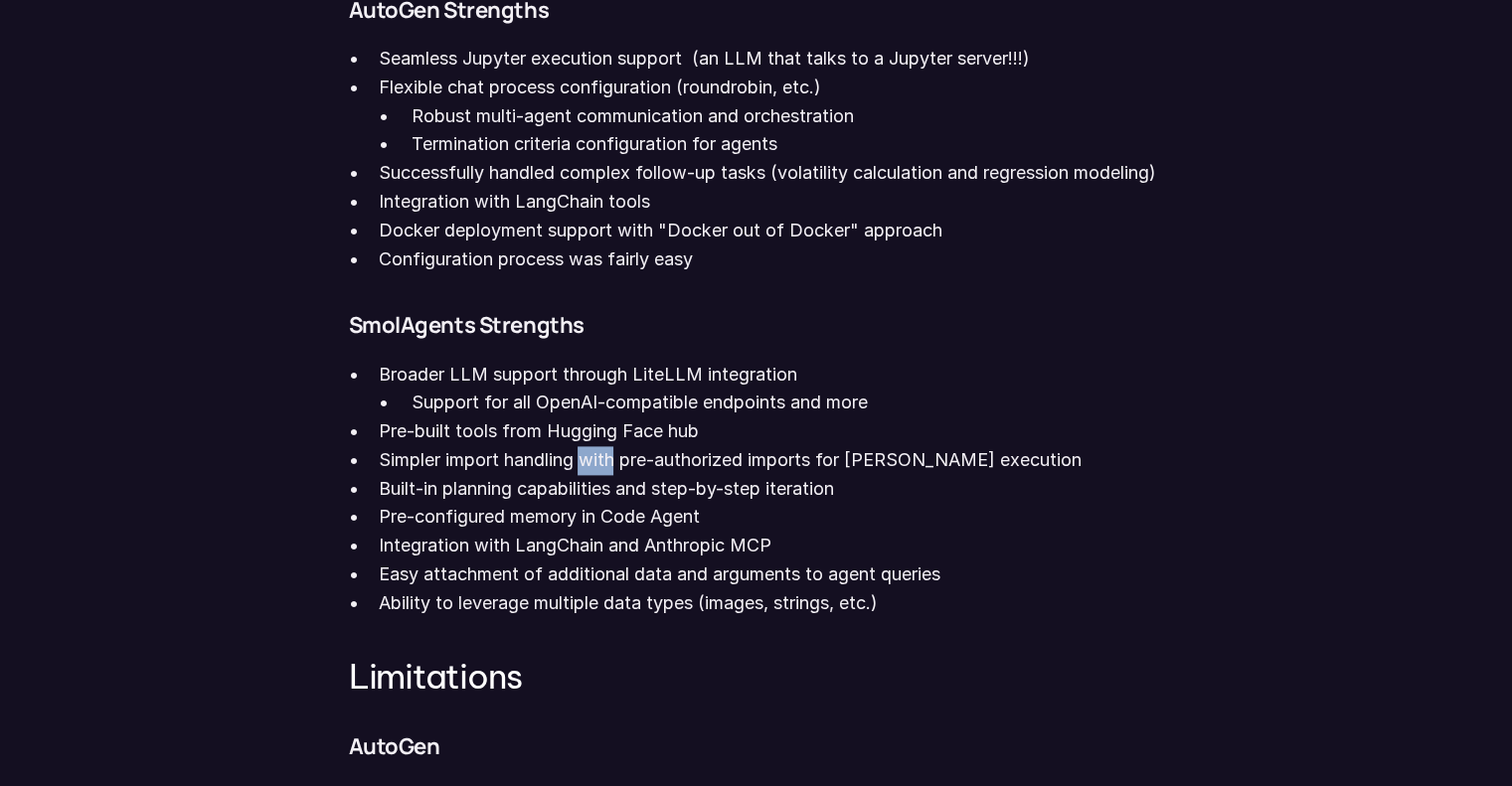 click on "Simpler import handling with pre-authorized imports for [PERSON_NAME] execution" at bounding box center (770, 460) 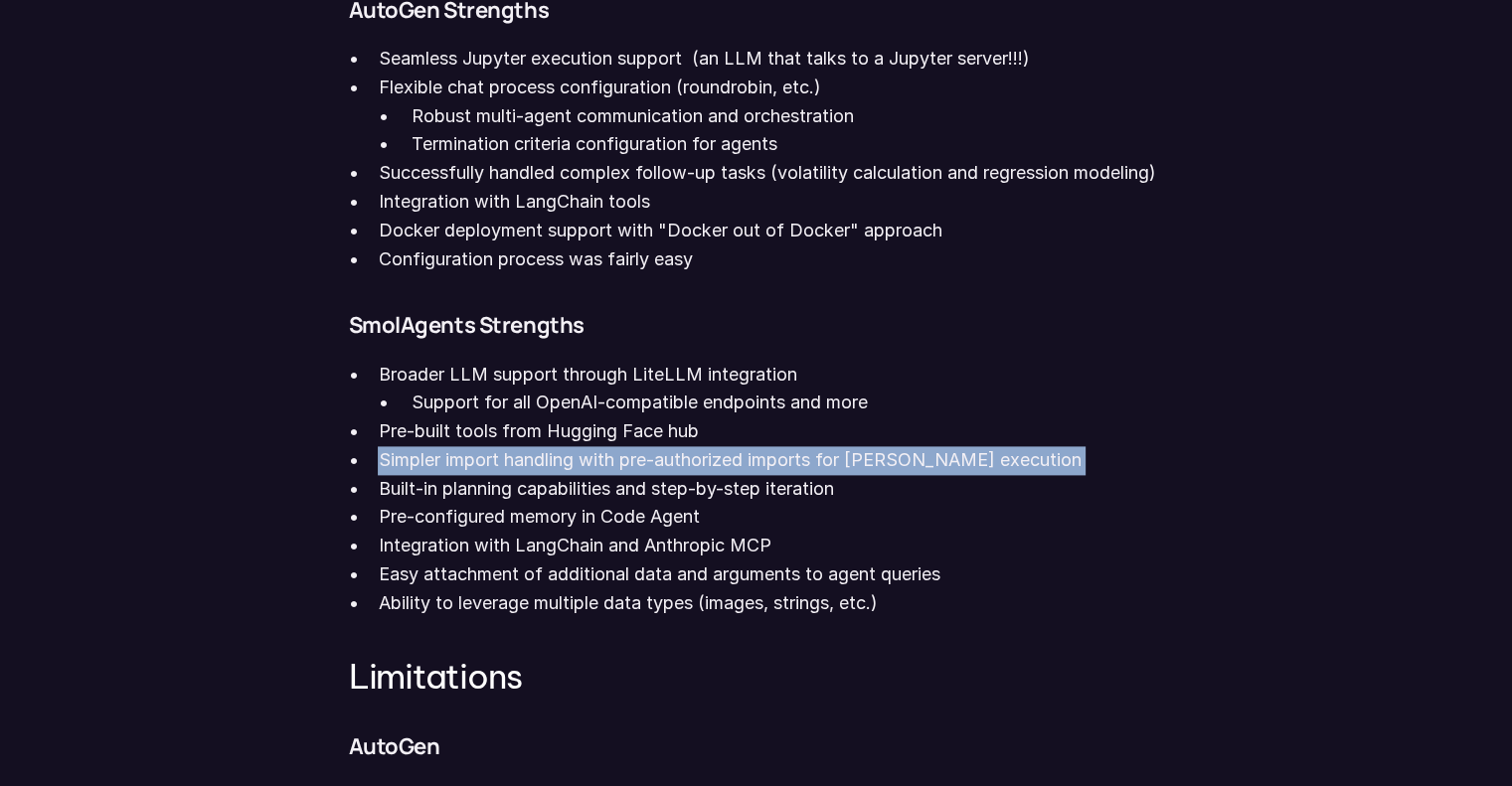 click on "Simpler import handling with pre-authorized imports for [PERSON_NAME] execution" at bounding box center [770, 460] 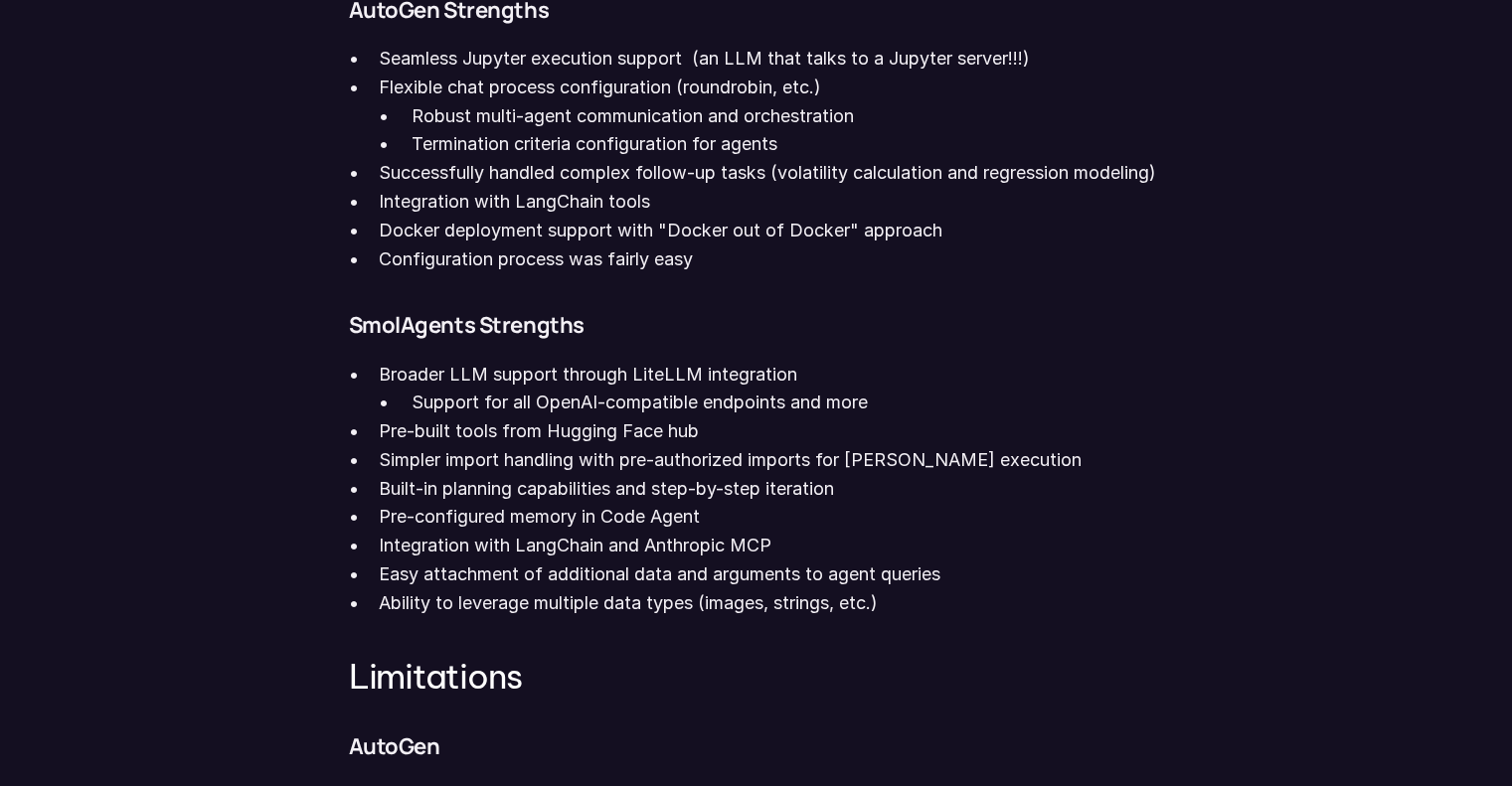 click on "Built-in planning capabilities and step-by-step iteration" at bounding box center (770, 489) 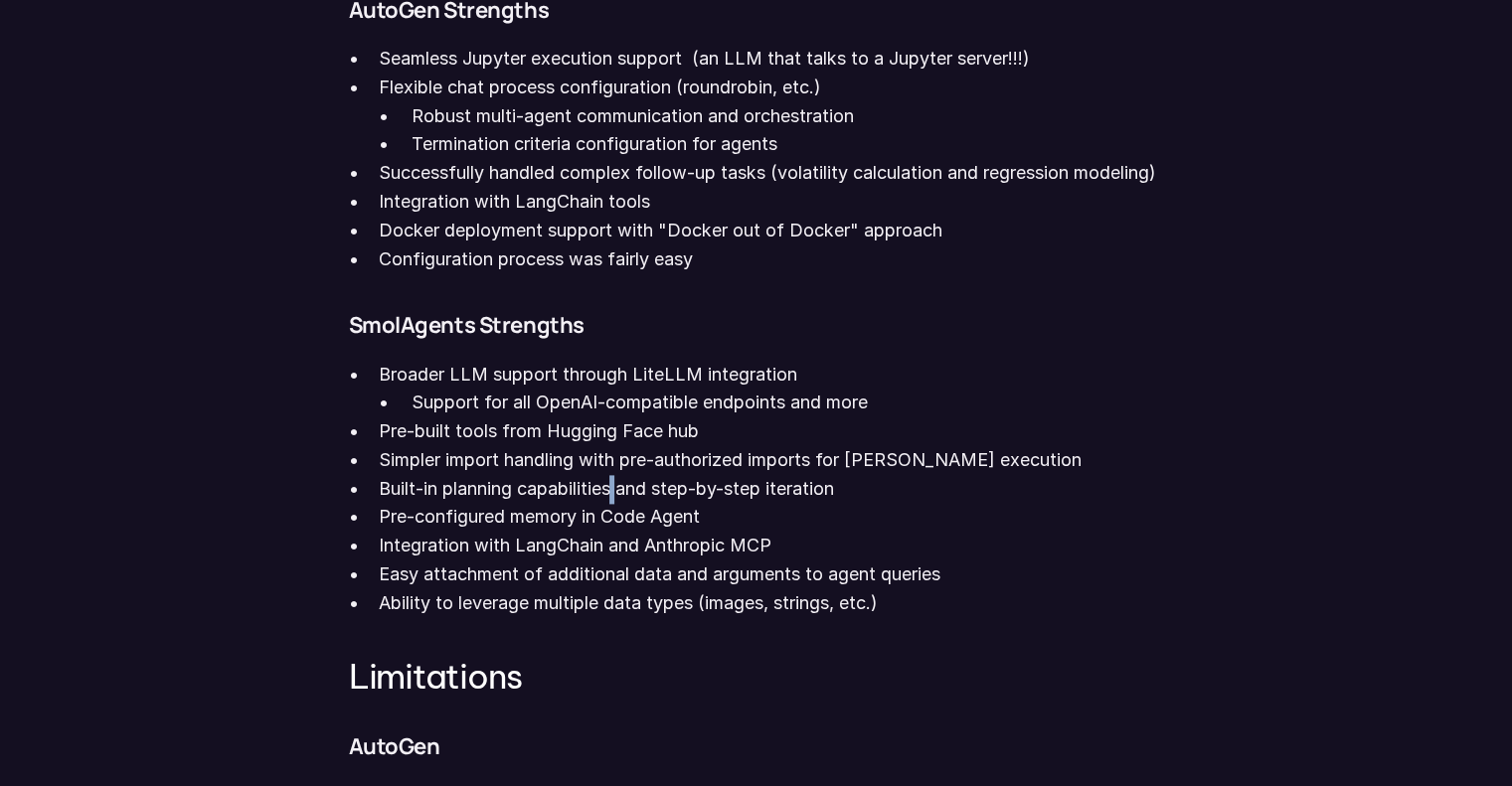 click on "Built-in planning capabilities and step-by-step iteration" at bounding box center (770, 489) 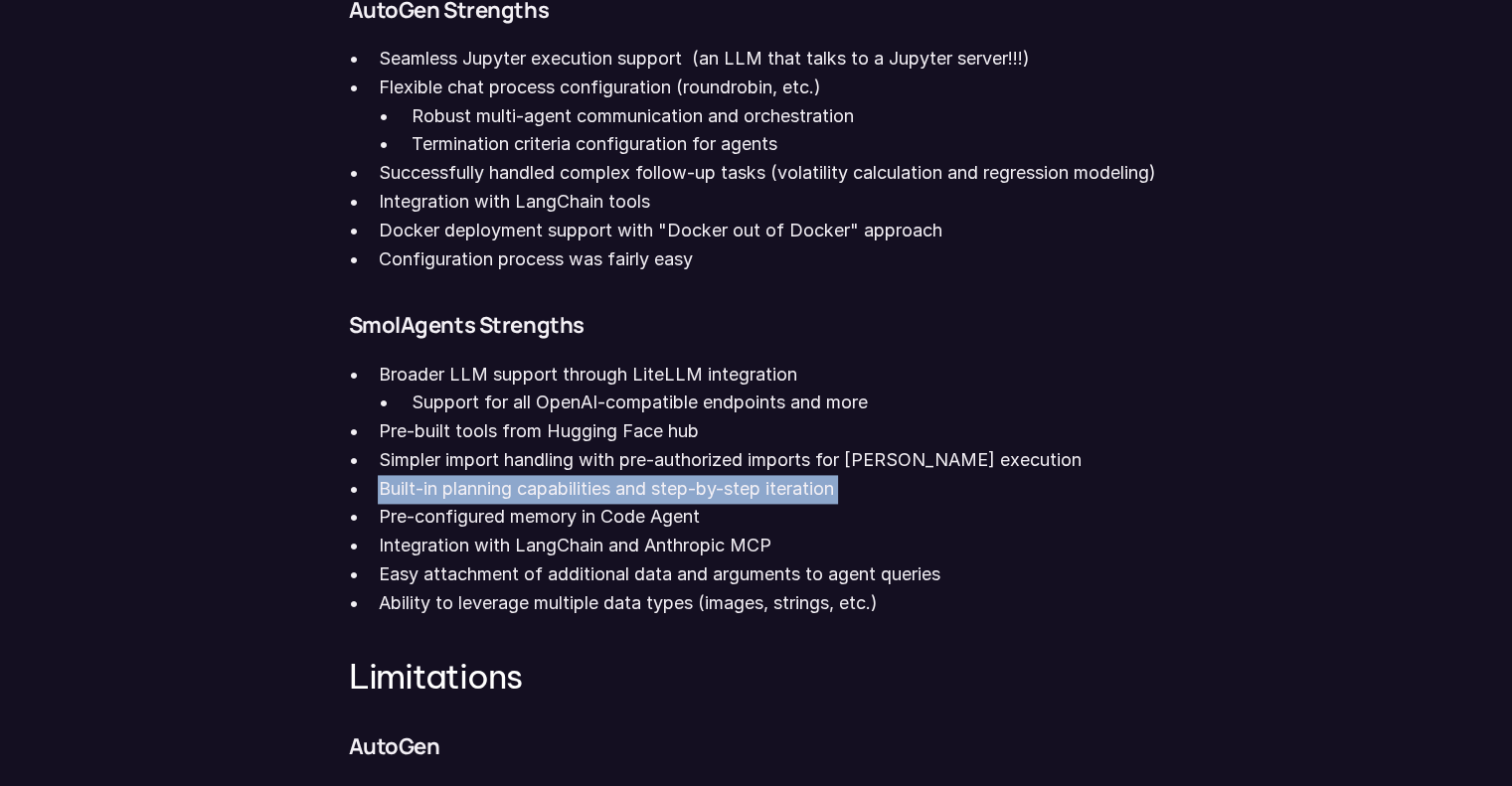 click on "Built-in planning capabilities and step-by-step iteration" at bounding box center (770, 489) 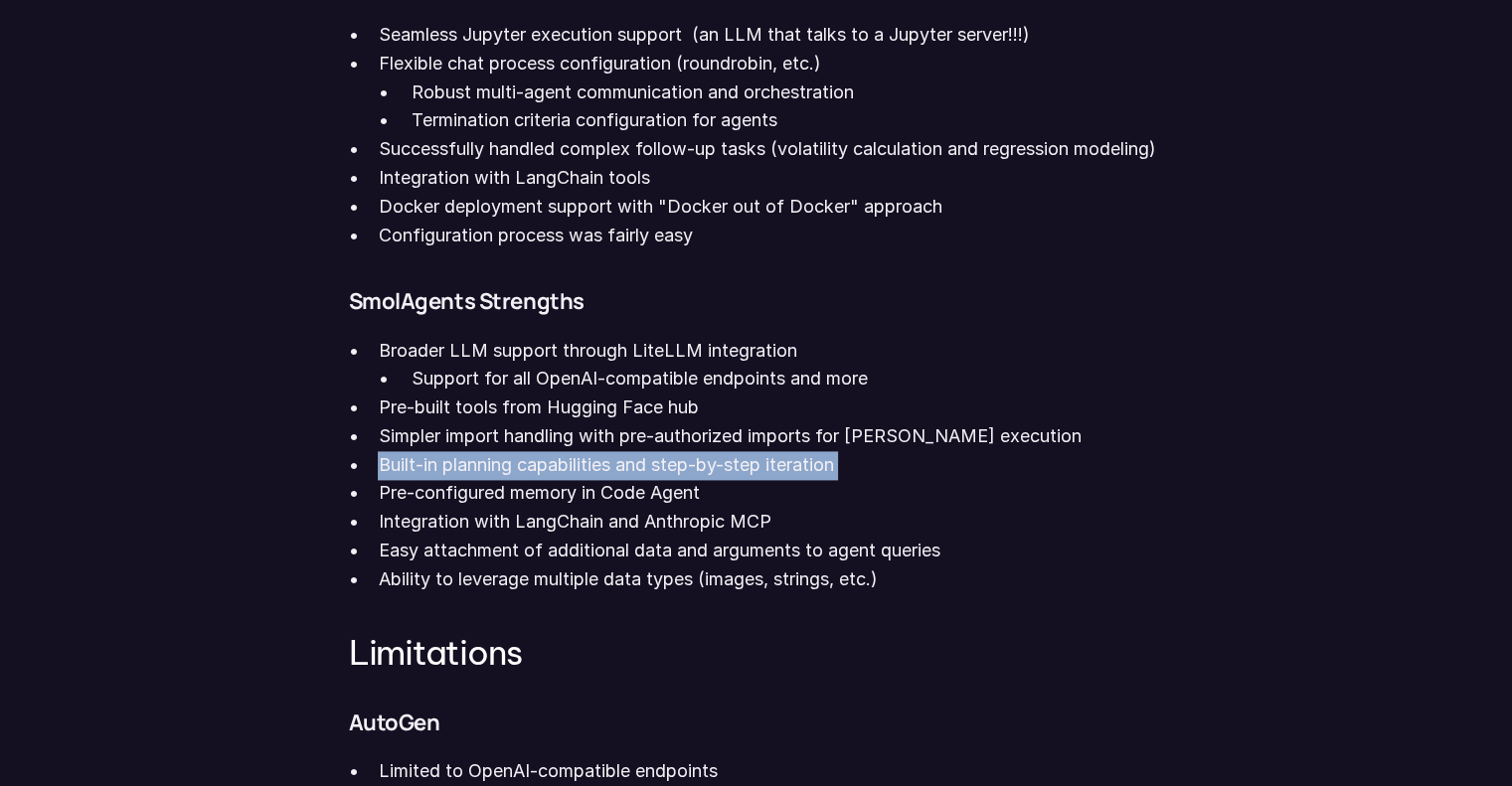 scroll, scrollTop: 2548, scrollLeft: 0, axis: vertical 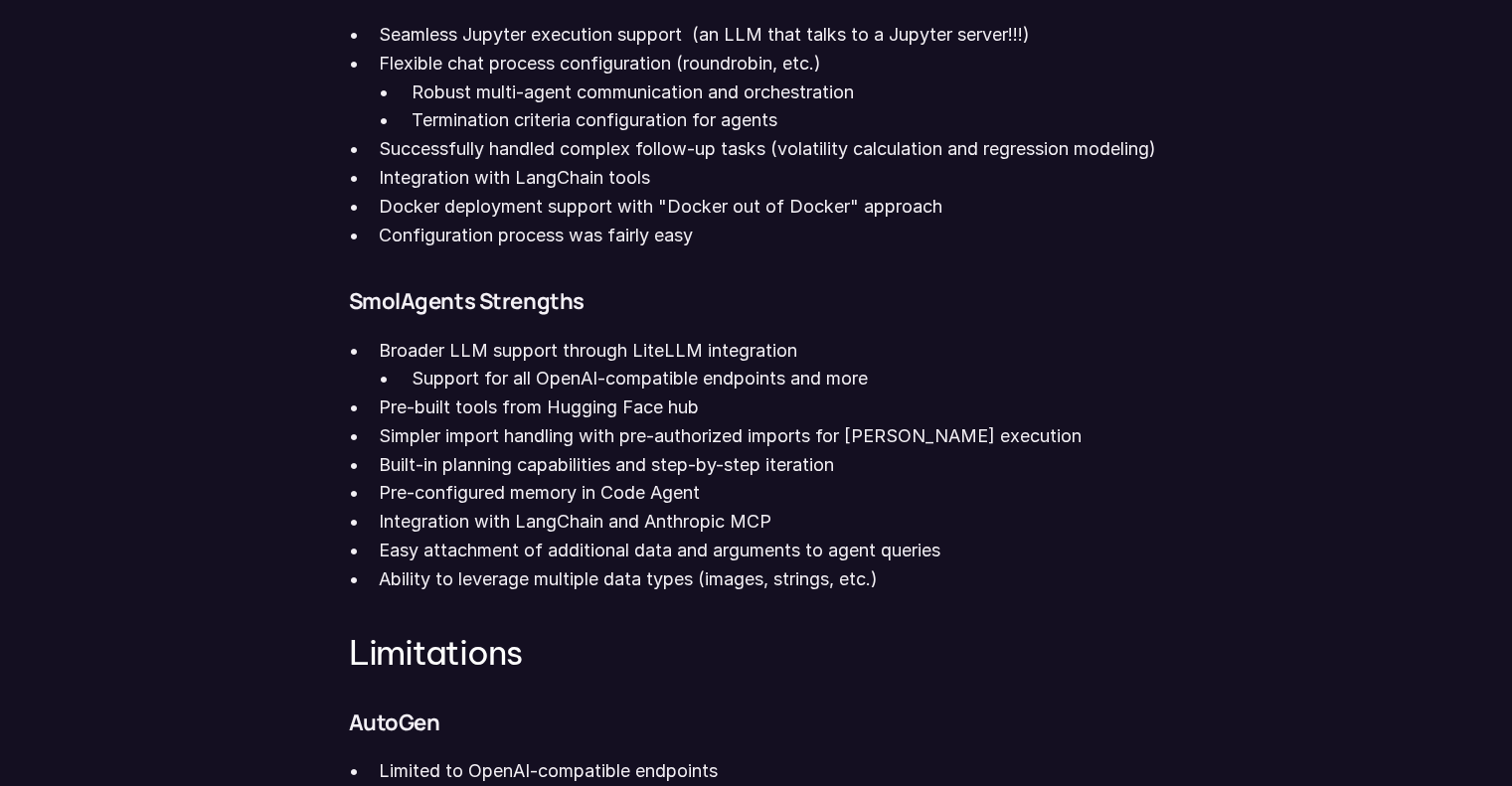 click on "Pre-configured memory in Code Agent" at bounding box center (770, 493) 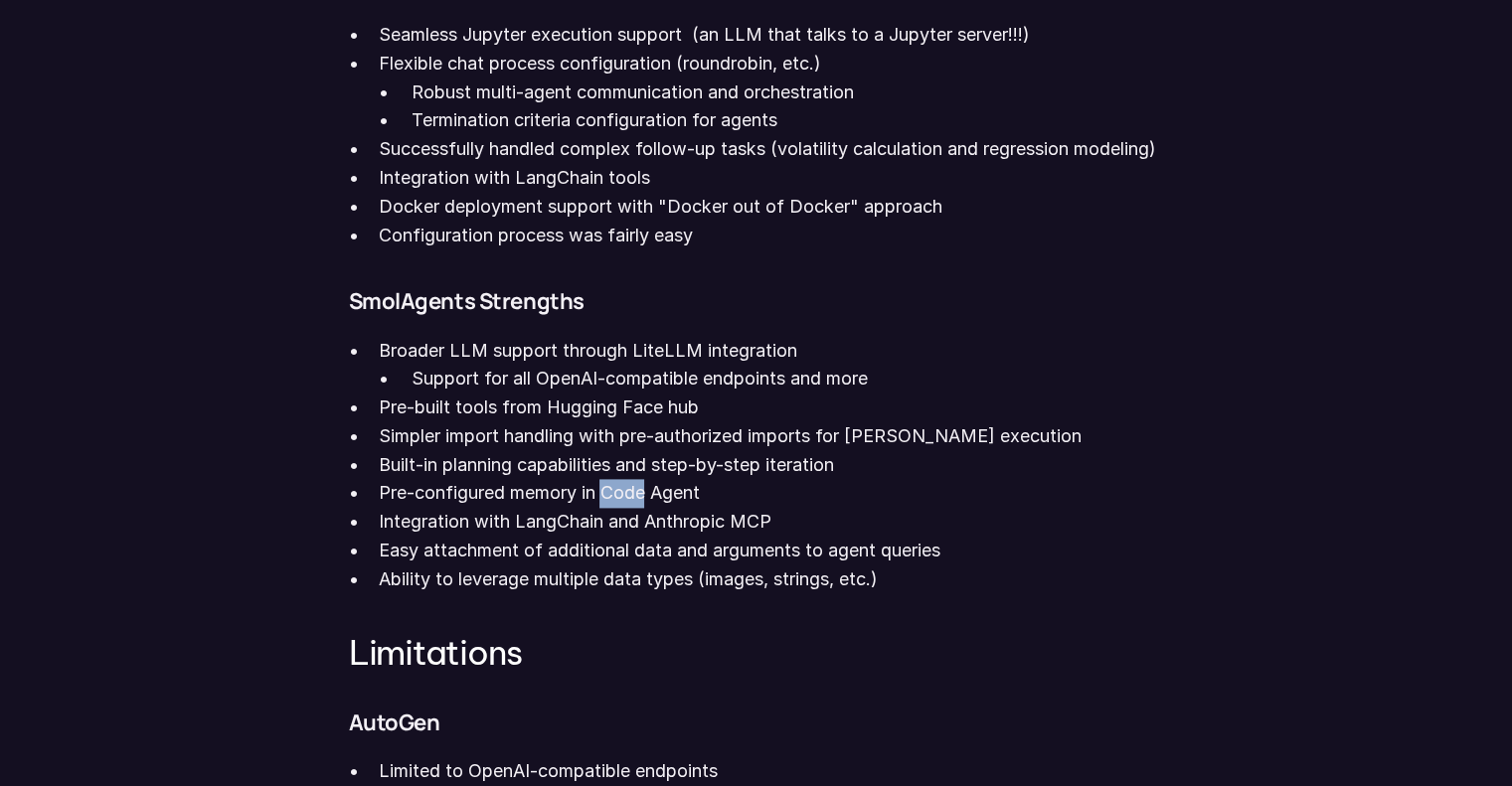 click on "Pre-configured memory in Code Agent" at bounding box center [770, 493] 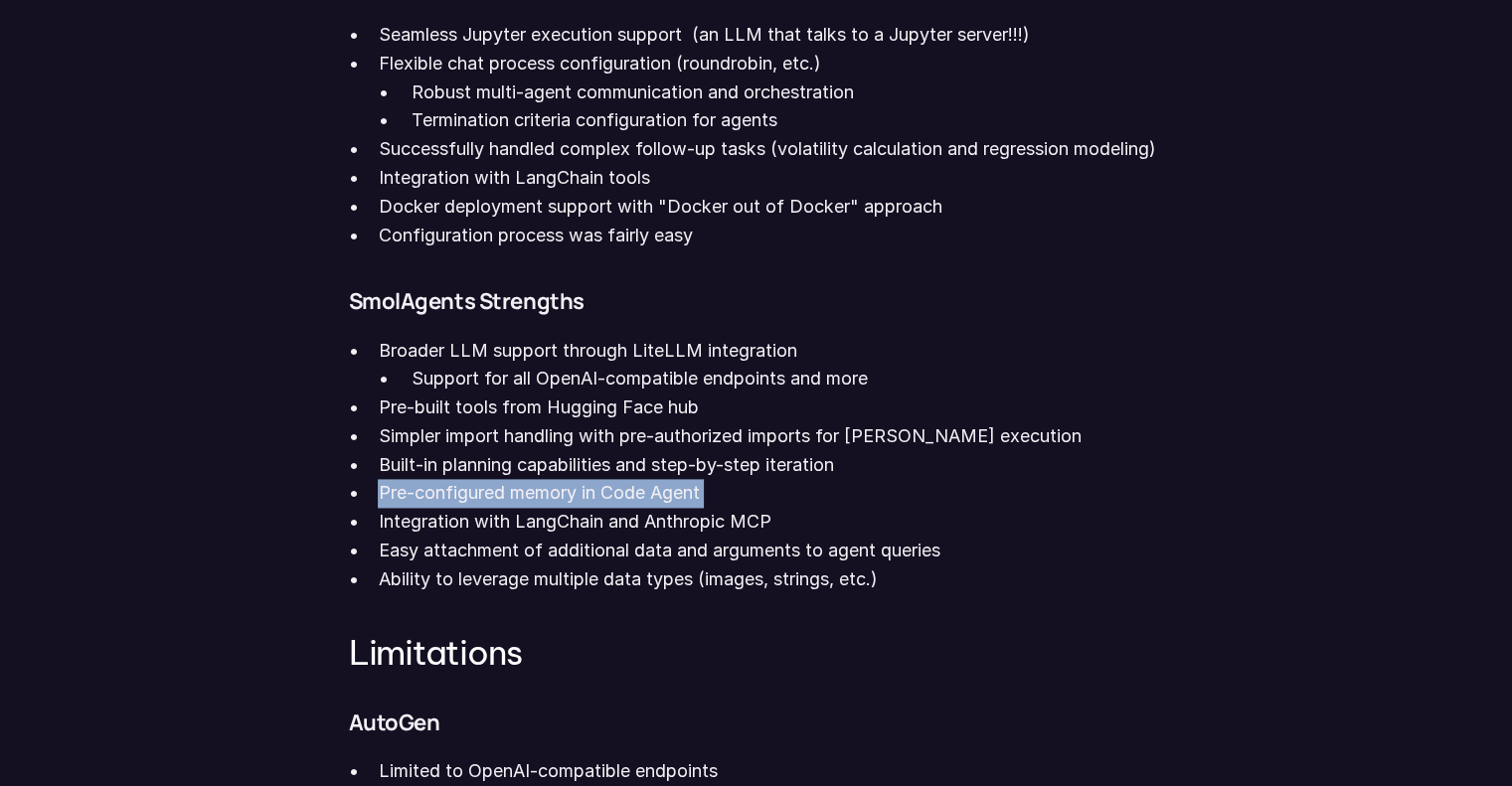 click on "Pre-configured memory in Code Agent" at bounding box center [770, 493] 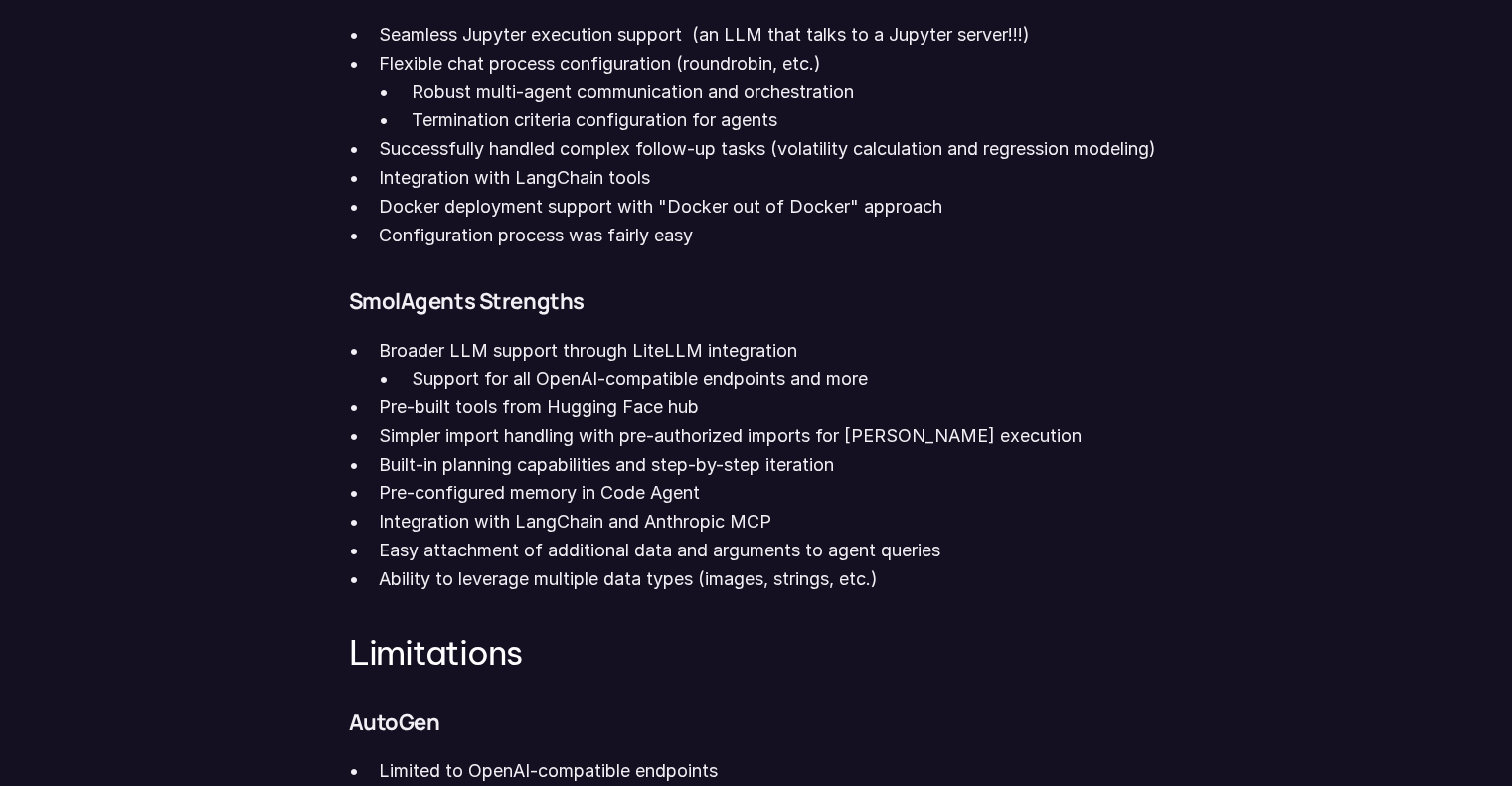 click on "Easy attachment of additional data and arguments to agent queries" at bounding box center [770, 550] 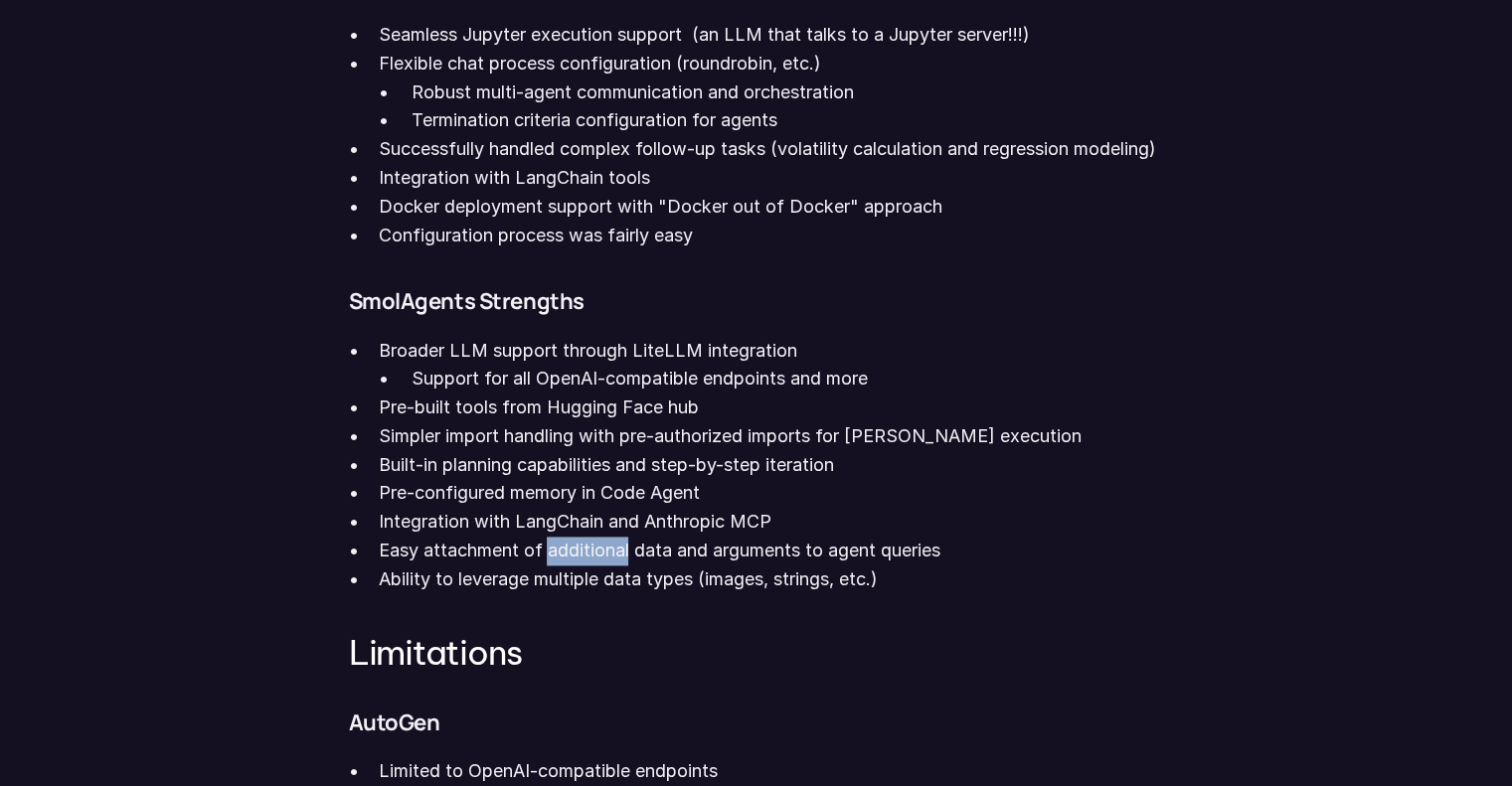 click on "Easy attachment of additional data and arguments to agent queries" at bounding box center [770, 550] 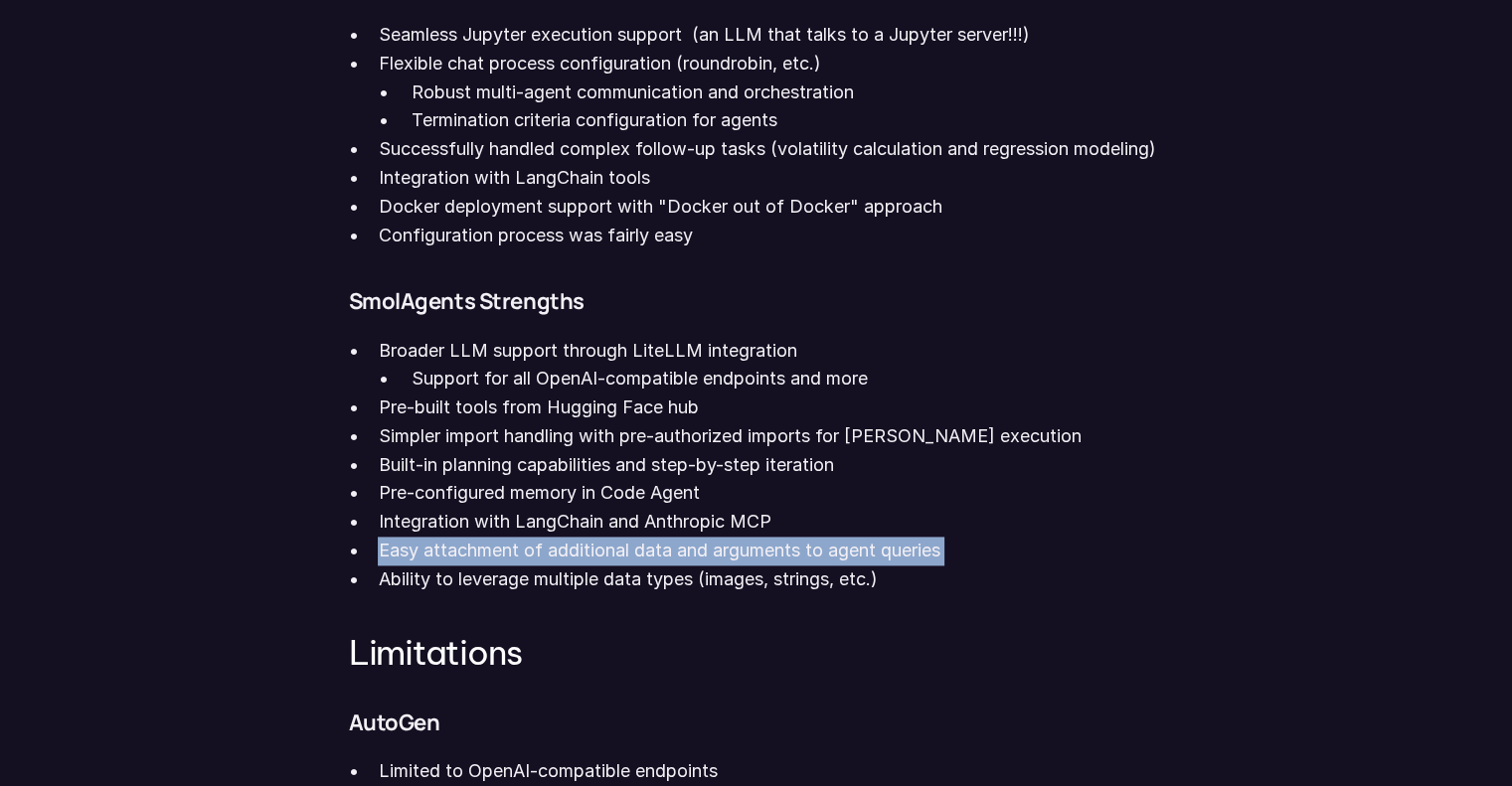 click on "Easy attachment of additional data and arguments to agent queries" at bounding box center [770, 550] 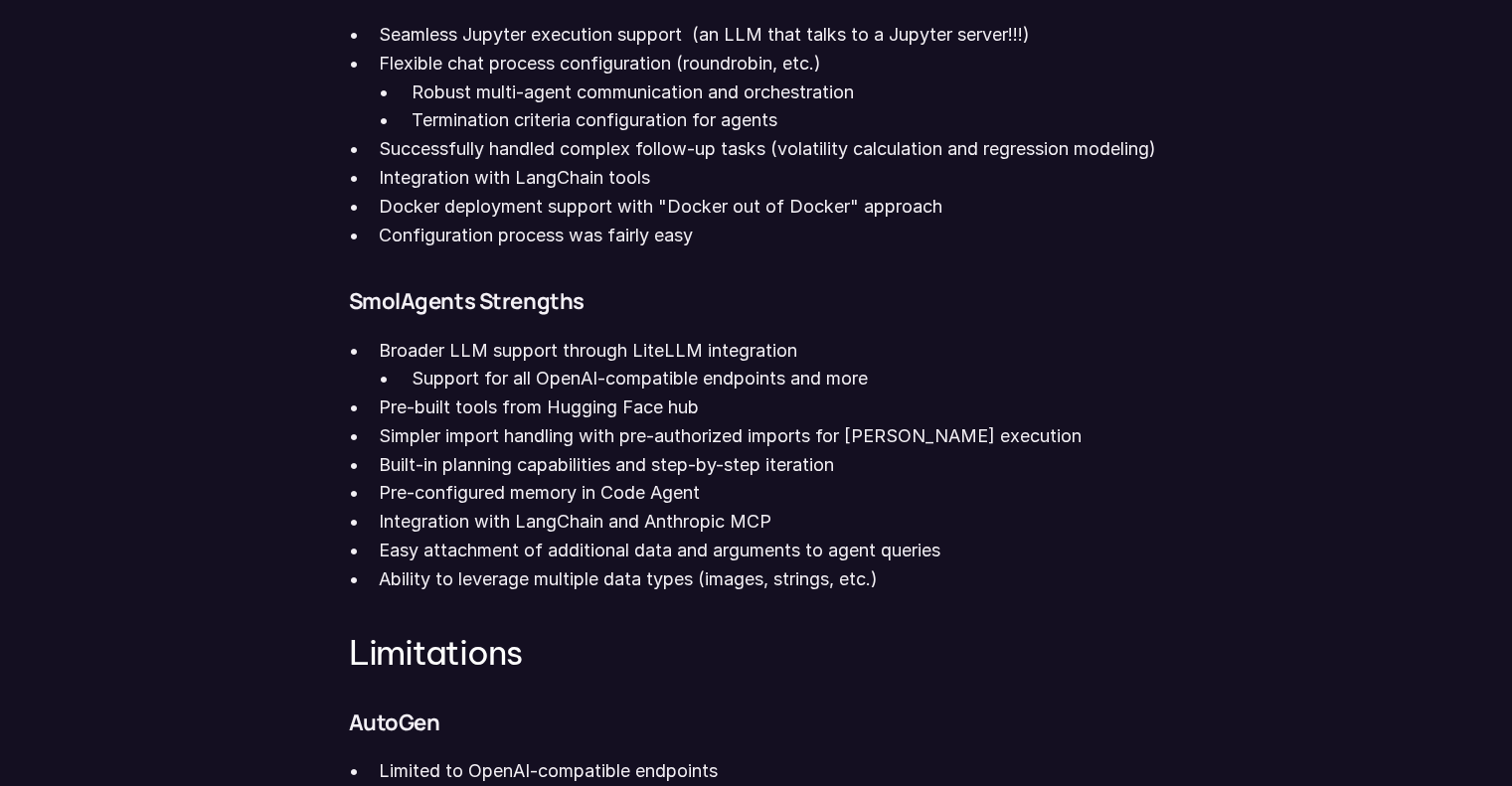 click on "Easy attachment of additional data and arguments to agent queries" at bounding box center [770, 550] 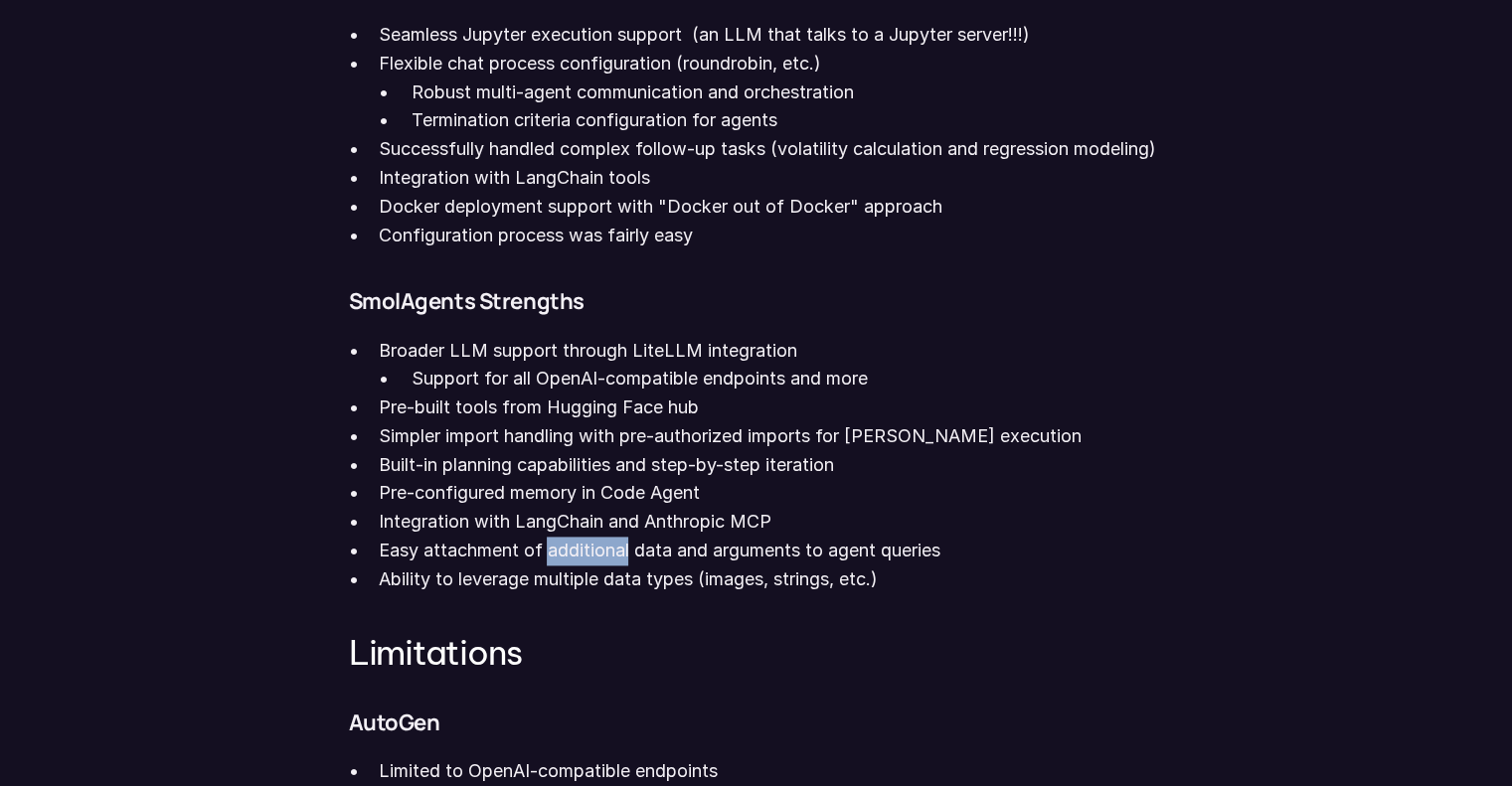 click on "Easy attachment of additional data and arguments to agent queries" at bounding box center (770, 550) 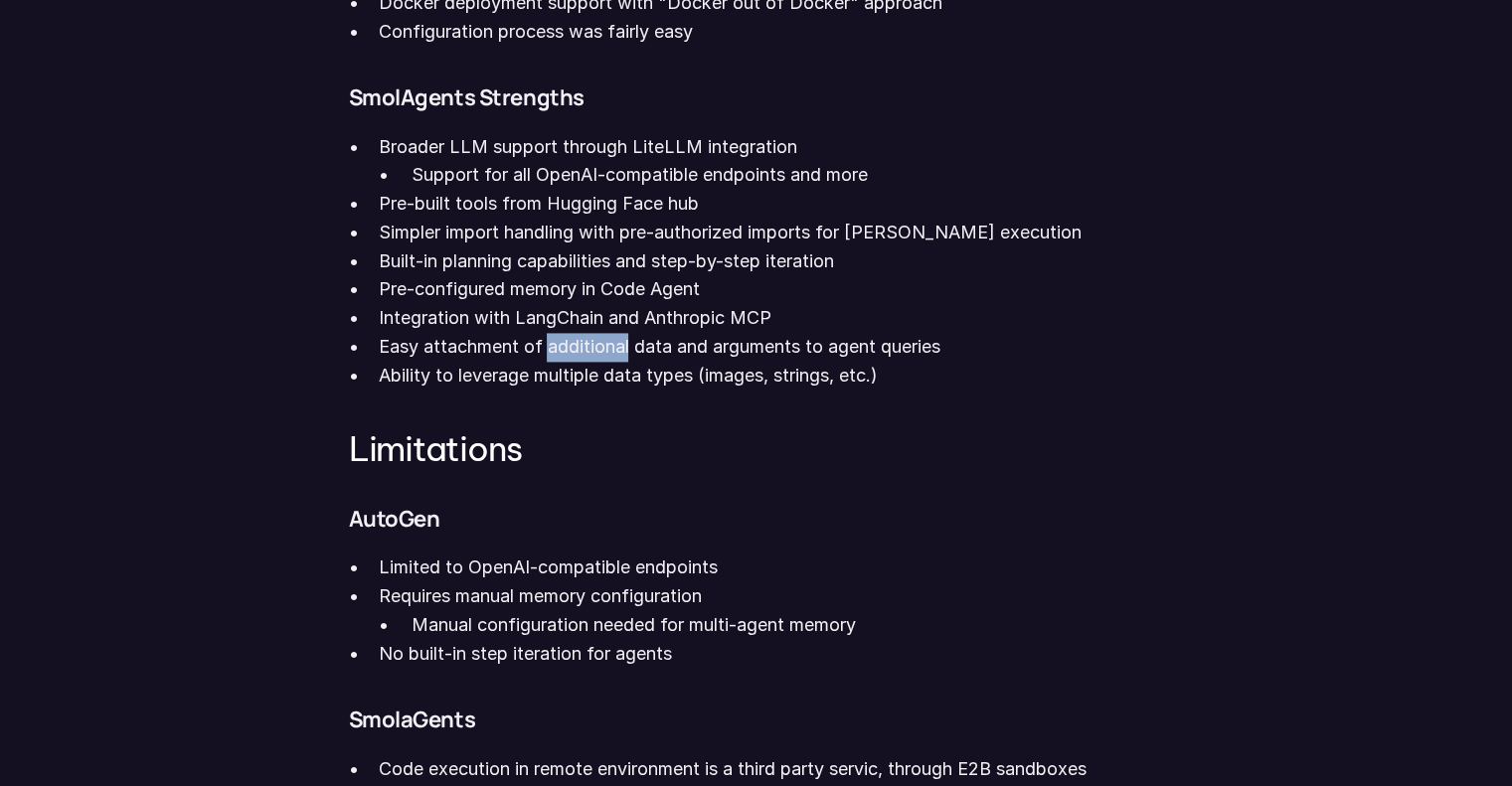 scroll, scrollTop: 2799, scrollLeft: 0, axis: vertical 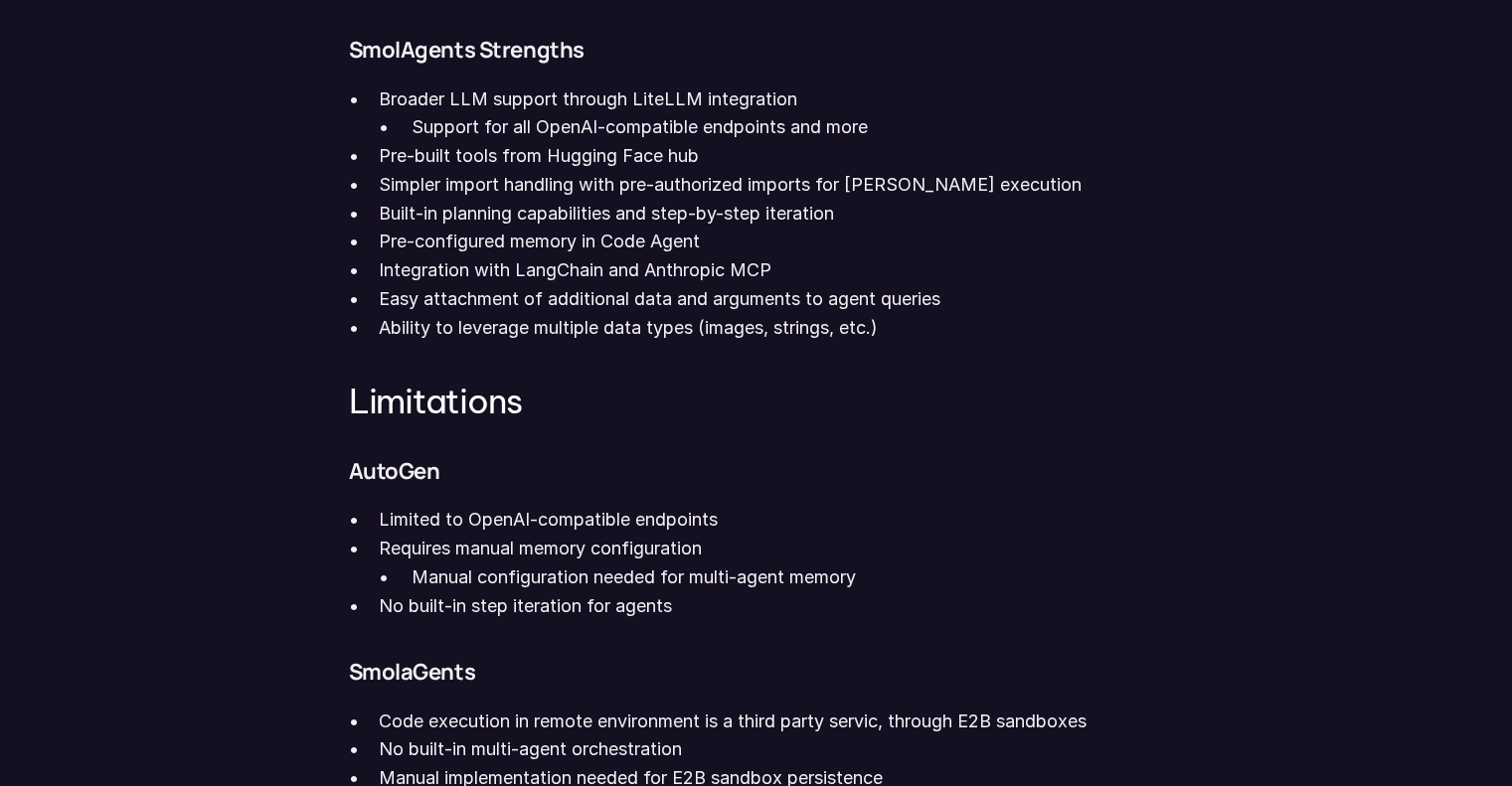 click on "Limited to OpenAI-compatible endpoints" at bounding box center [770, 520] 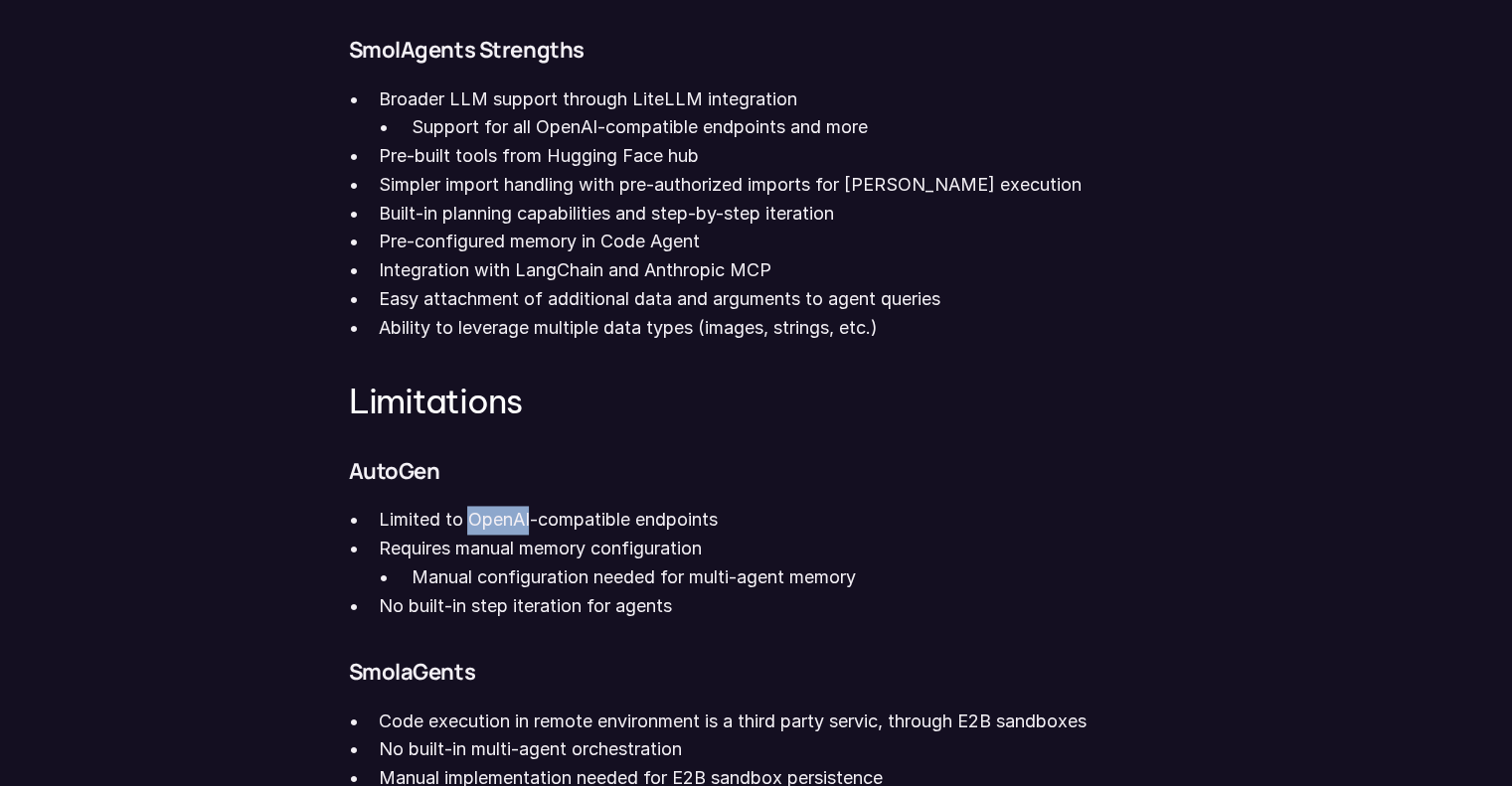 click on "Limited to OpenAI-compatible endpoints" at bounding box center [770, 520] 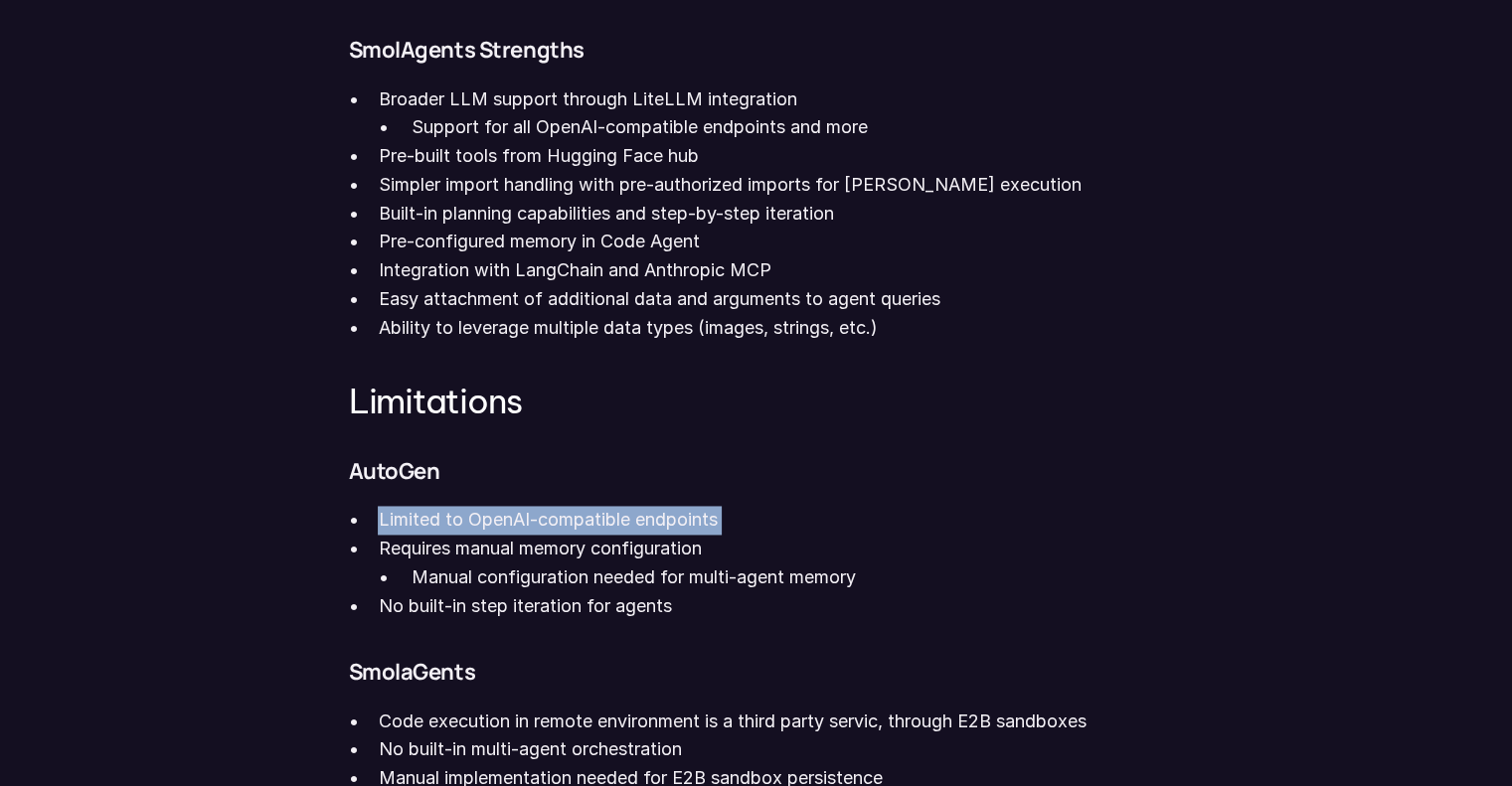 click on "Limited to OpenAI-compatible endpoints" at bounding box center [770, 520] 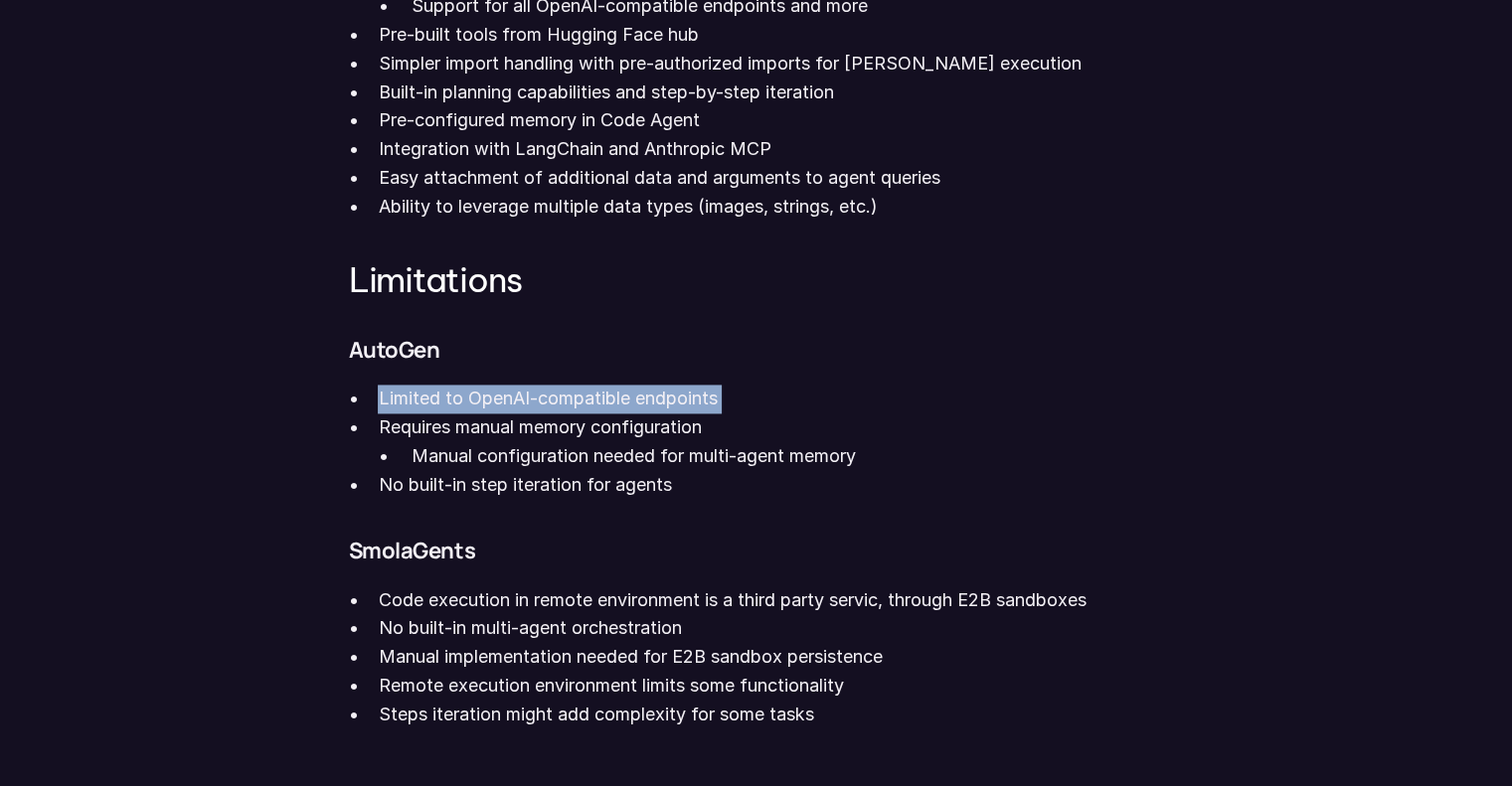 scroll, scrollTop: 2926, scrollLeft: 0, axis: vertical 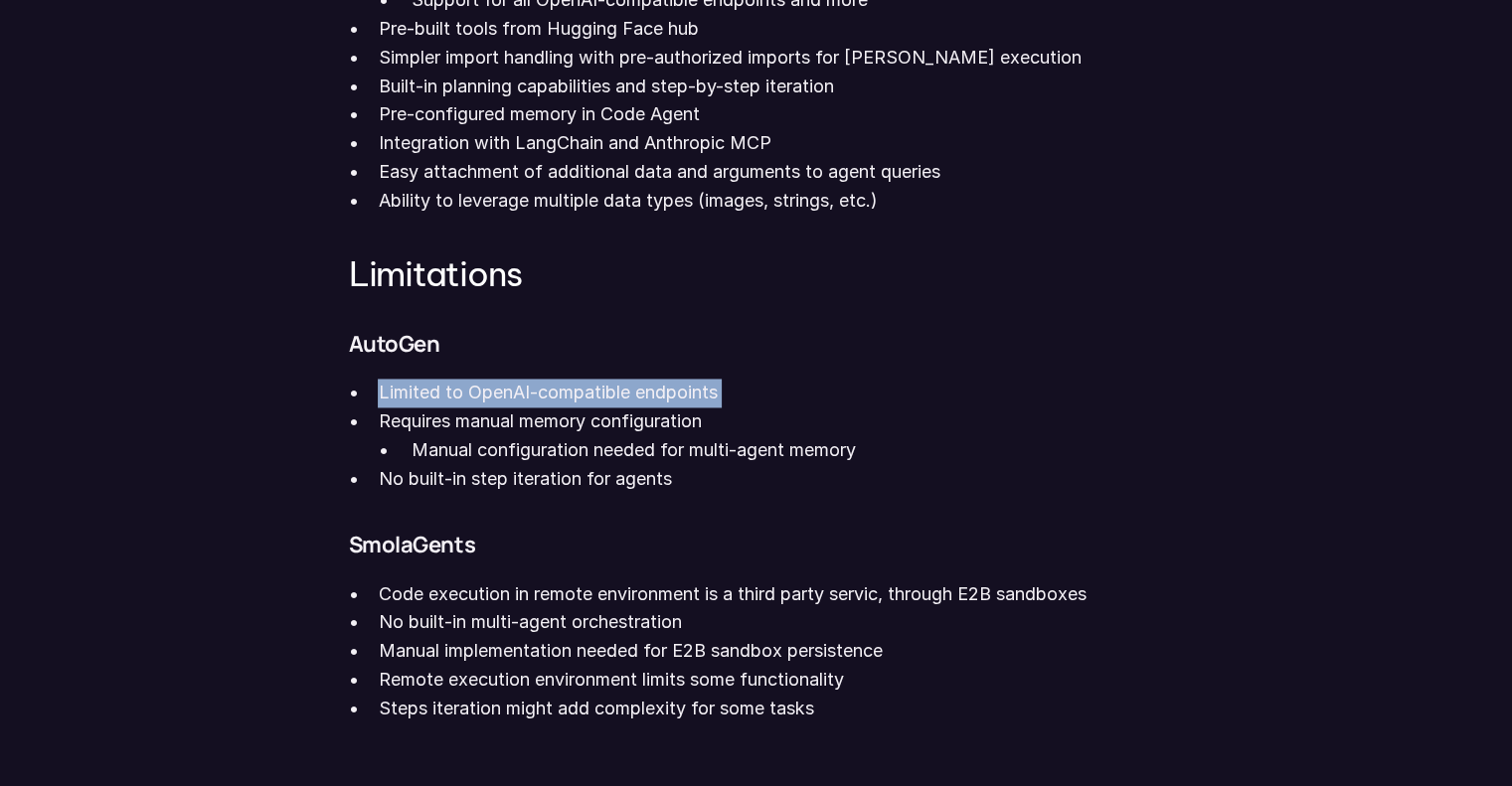 click on "Limited to OpenAI-compatible endpoints" at bounding box center [770, 393] 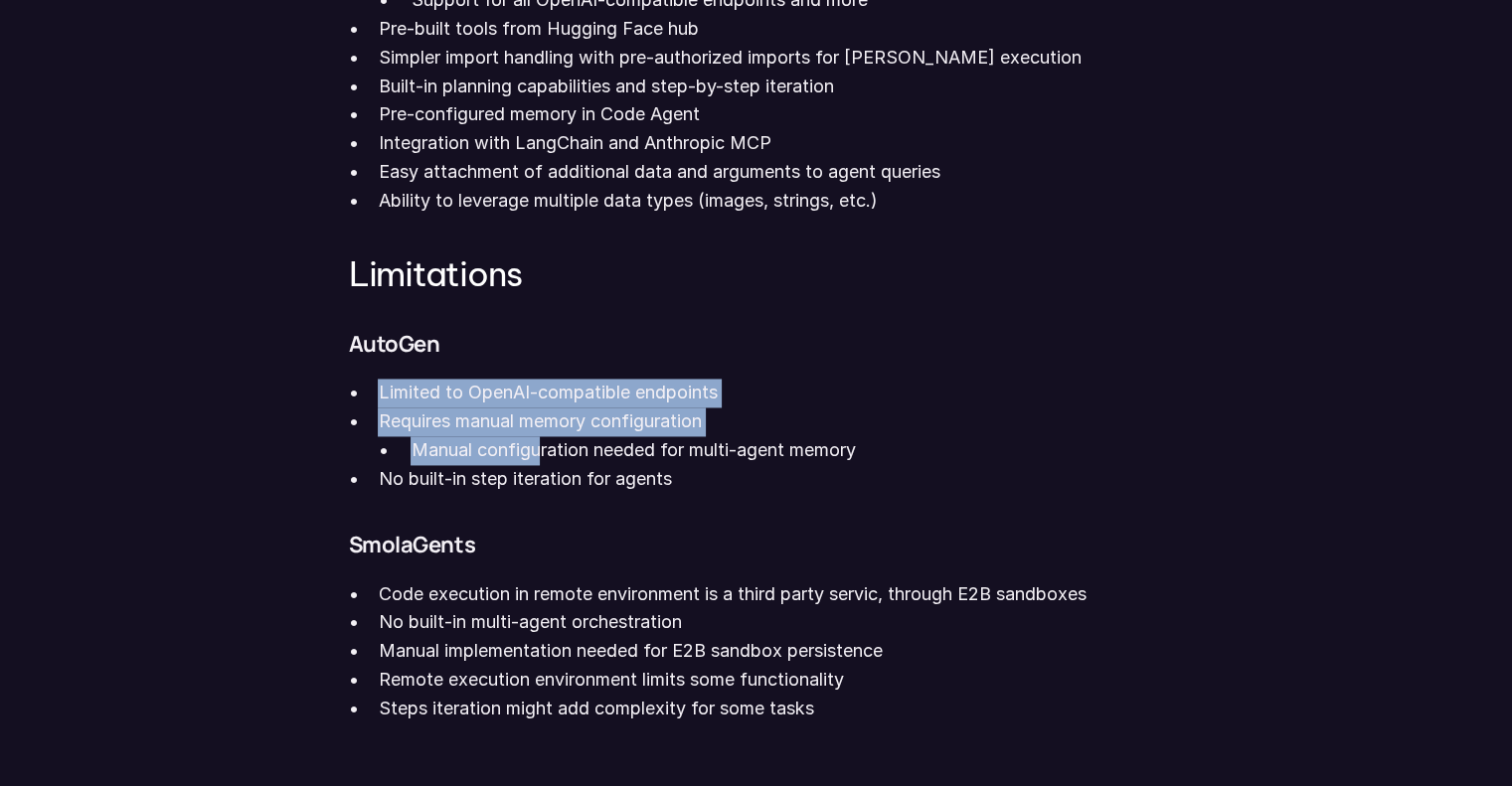 drag, startPoint x: 381, startPoint y: 421, endPoint x: 544, endPoint y: 471, distance: 170.49633 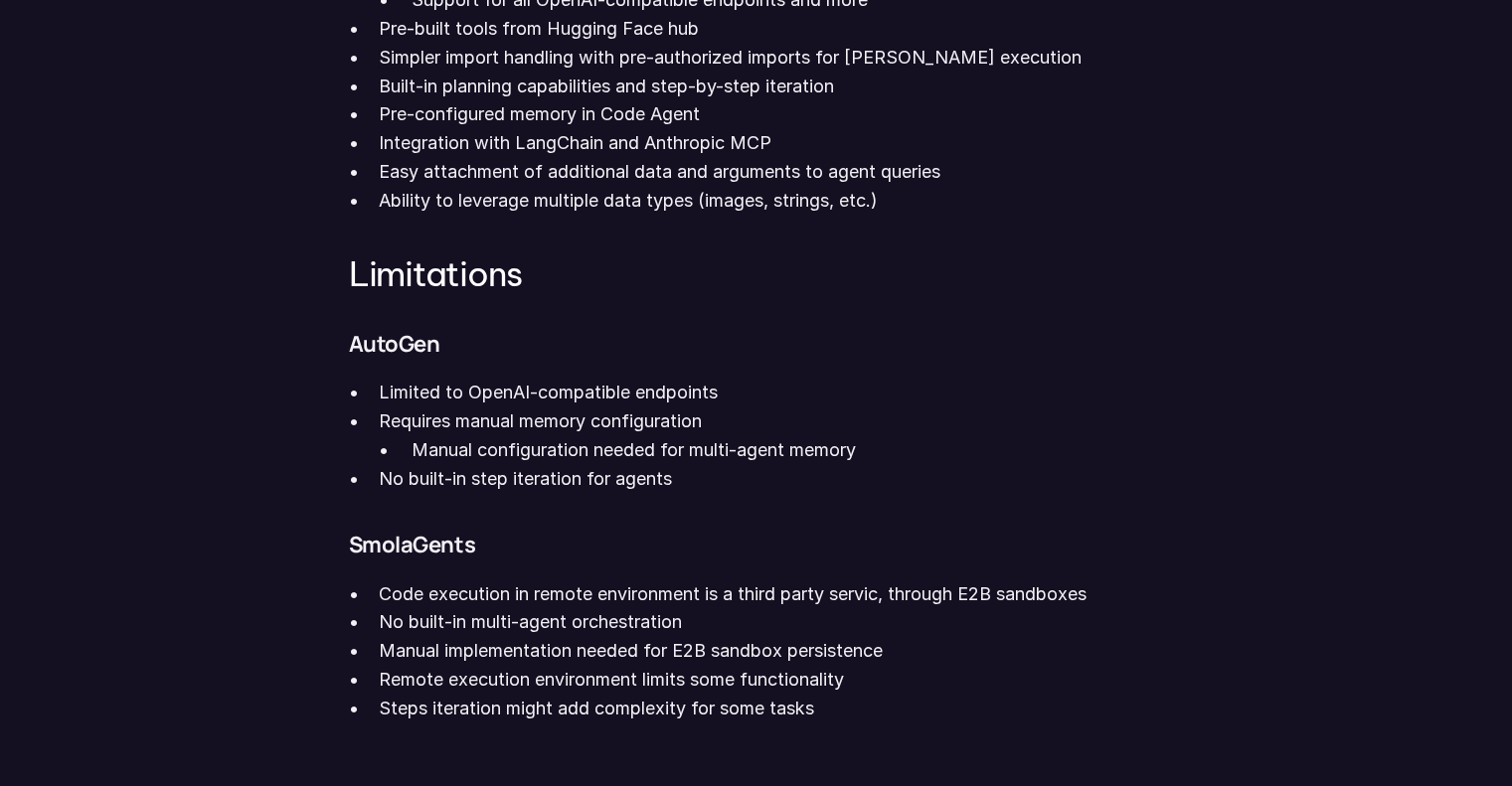click on "Note on Agent Definition : Throughout this blog, "agents" refer to autonomous execution systems. Anthropic provides an excellent exploration of what the definition of "agent" should be in their  blog post .  It's worth noting that at their core, many "agent" implementations are essentially orchestrated function calls. SmolAgents  defines agents as:  "Any efficient system using AI will need to provide LLMs some kind of access to the real world: for instance the possibility to call a search tool to get external information, or to act on certain programs to solve a task. In other words, LLMs should have agency. Agentic programs are the gateway to the outside world for LLMs." SmolAgents  System Prompt  uses an extensive 200-line prompt for their Code Agent, indicating a highly structured and controlled approach to autonomy. We can say that the level of autonomy is high within the task domain, but bounded by the supplied tools and rules. AutoGen  defines an agent as:  Autogen  System Prompt Comparison Limitations" at bounding box center (756, -216) 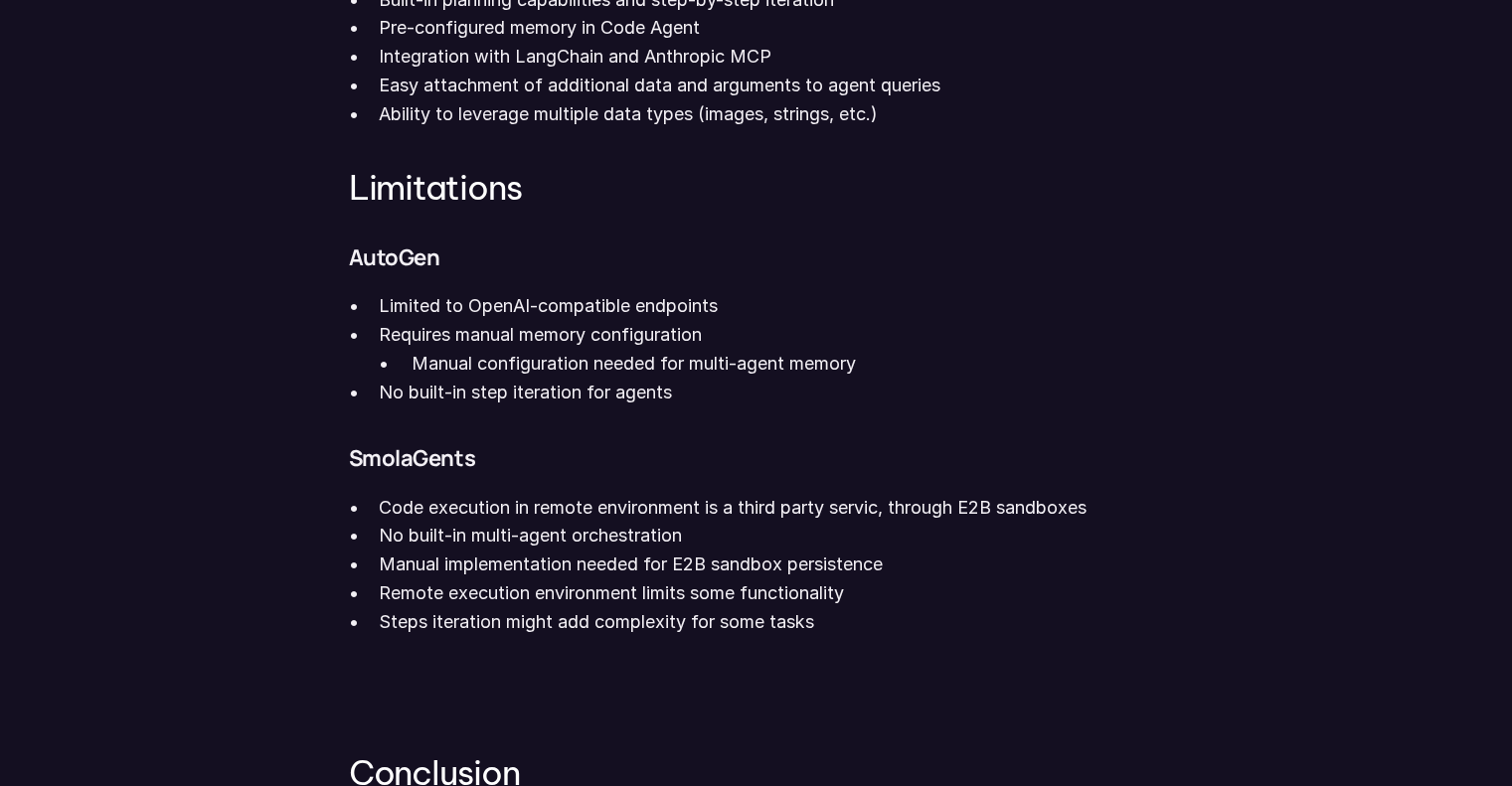 scroll, scrollTop: 3029, scrollLeft: 0, axis: vertical 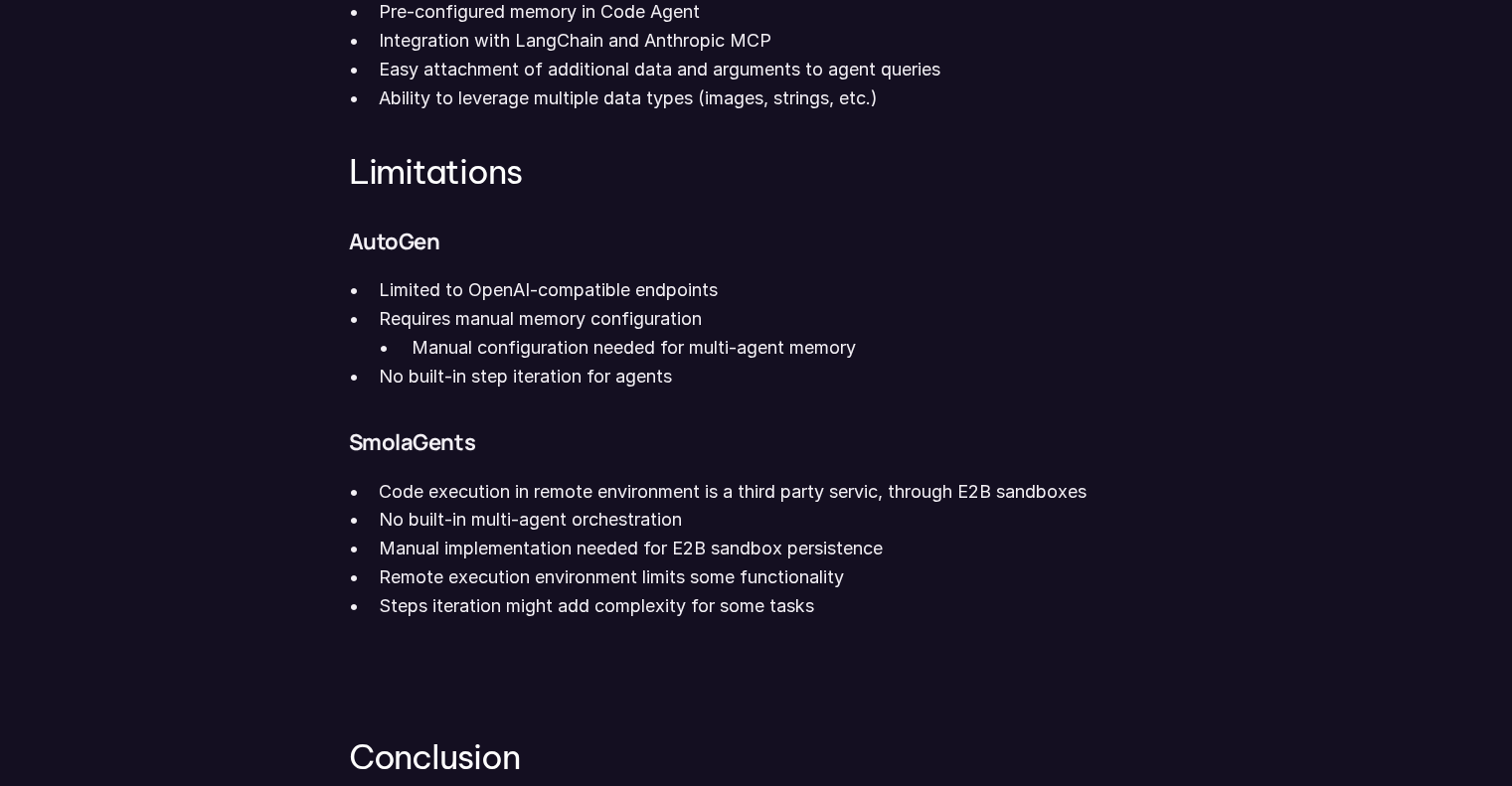 click on "Code execution in remote environment is a third party servic, through E2B sandboxes" at bounding box center [770, 492] 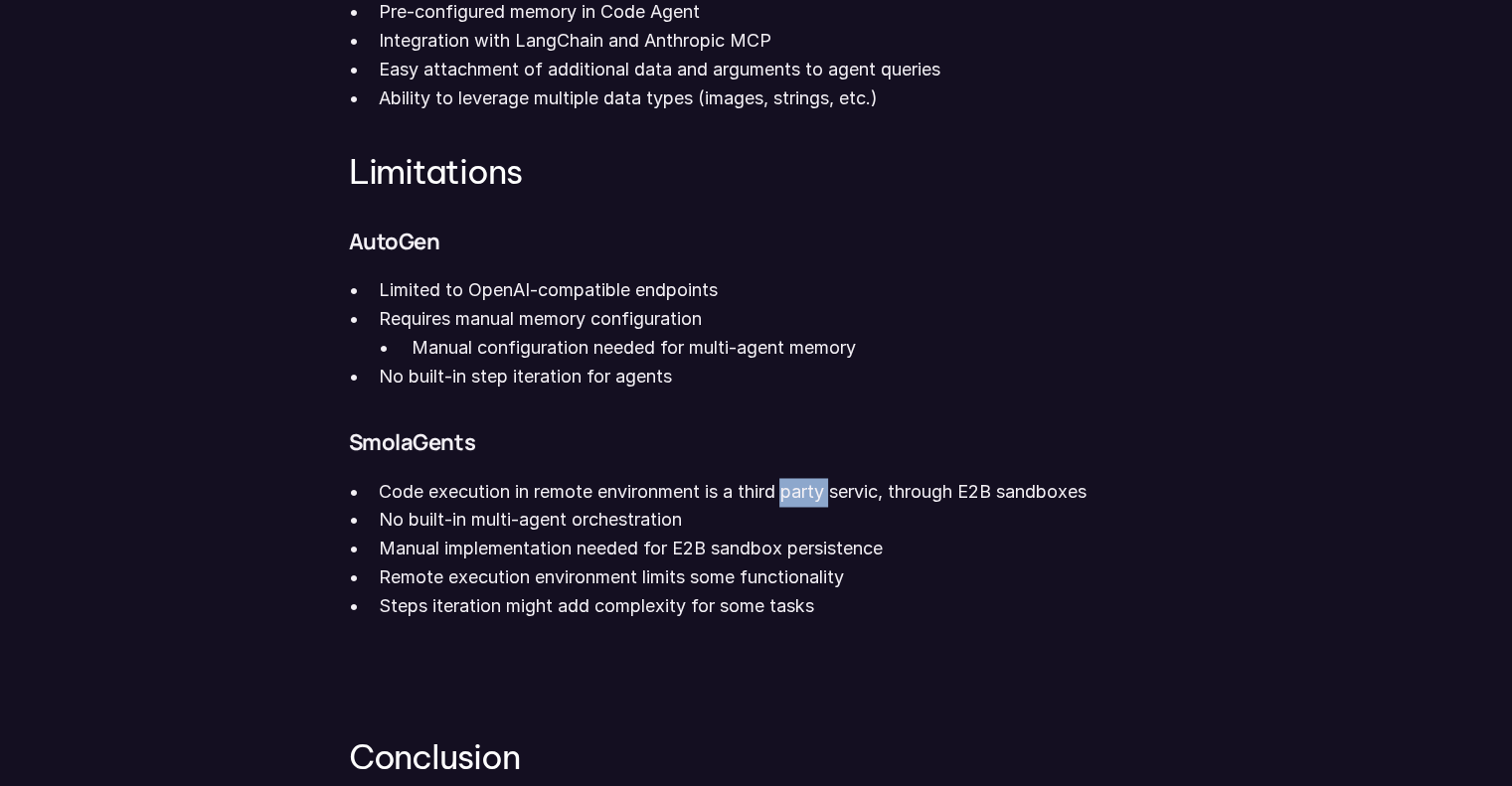 click on "Code execution in remote environment is a third party servic, through E2B sandboxes" at bounding box center [770, 492] 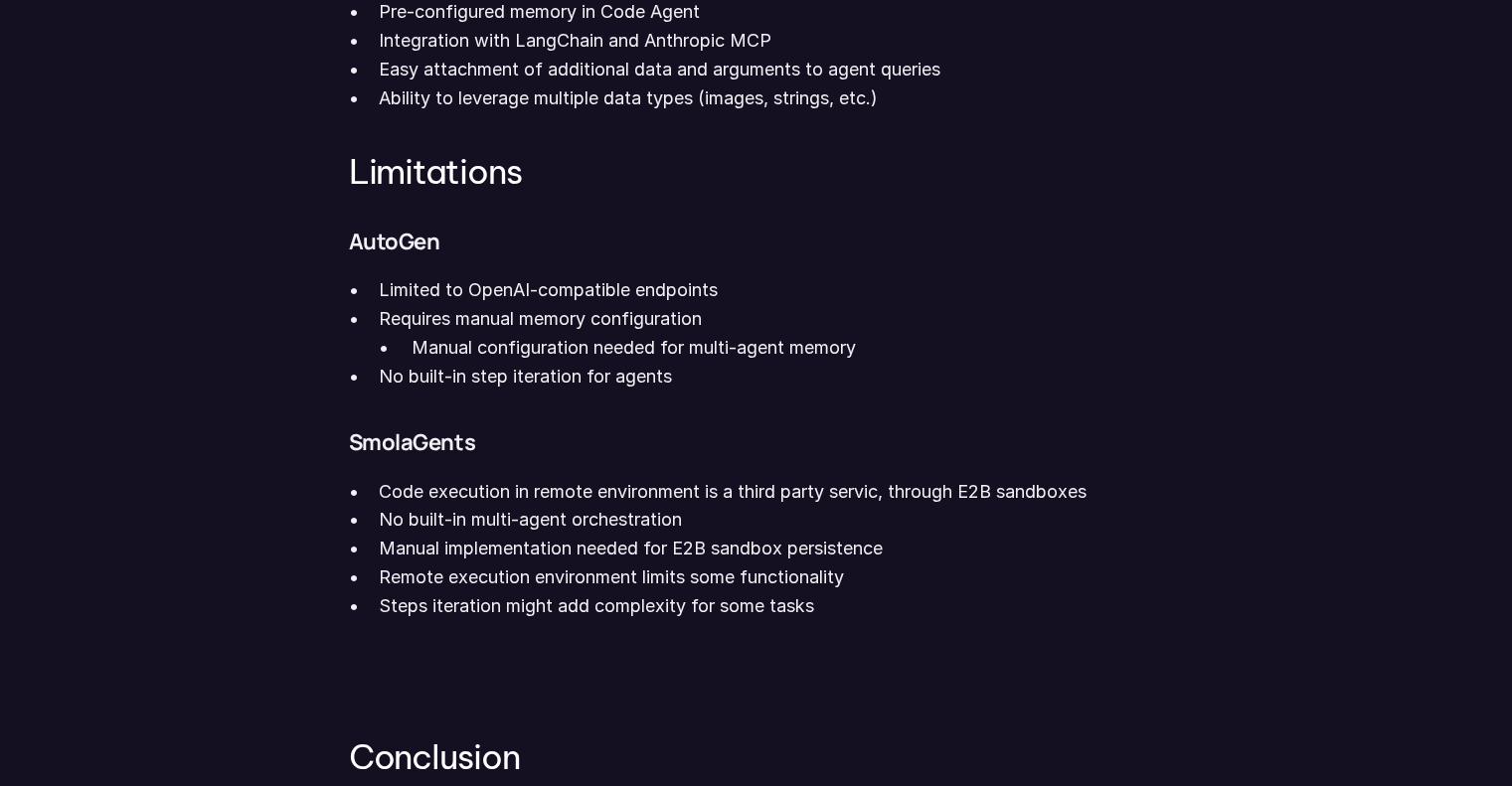 click on "Code execution in remote environment is a third party servic, through E2B sandboxes" at bounding box center [770, 492] 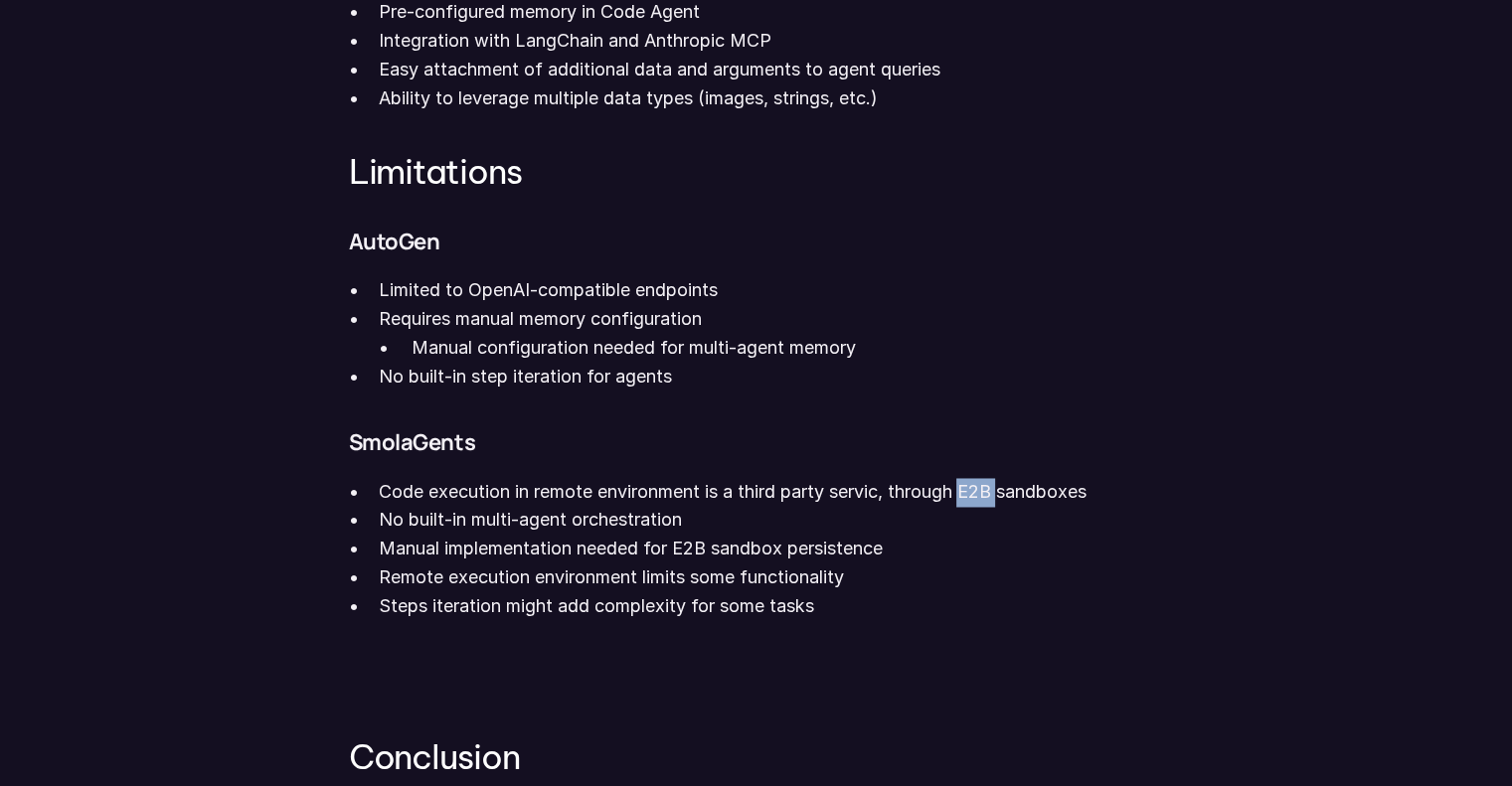 click on "Code execution in remote environment is a third party servic, through E2B sandboxes" at bounding box center (770, 492) 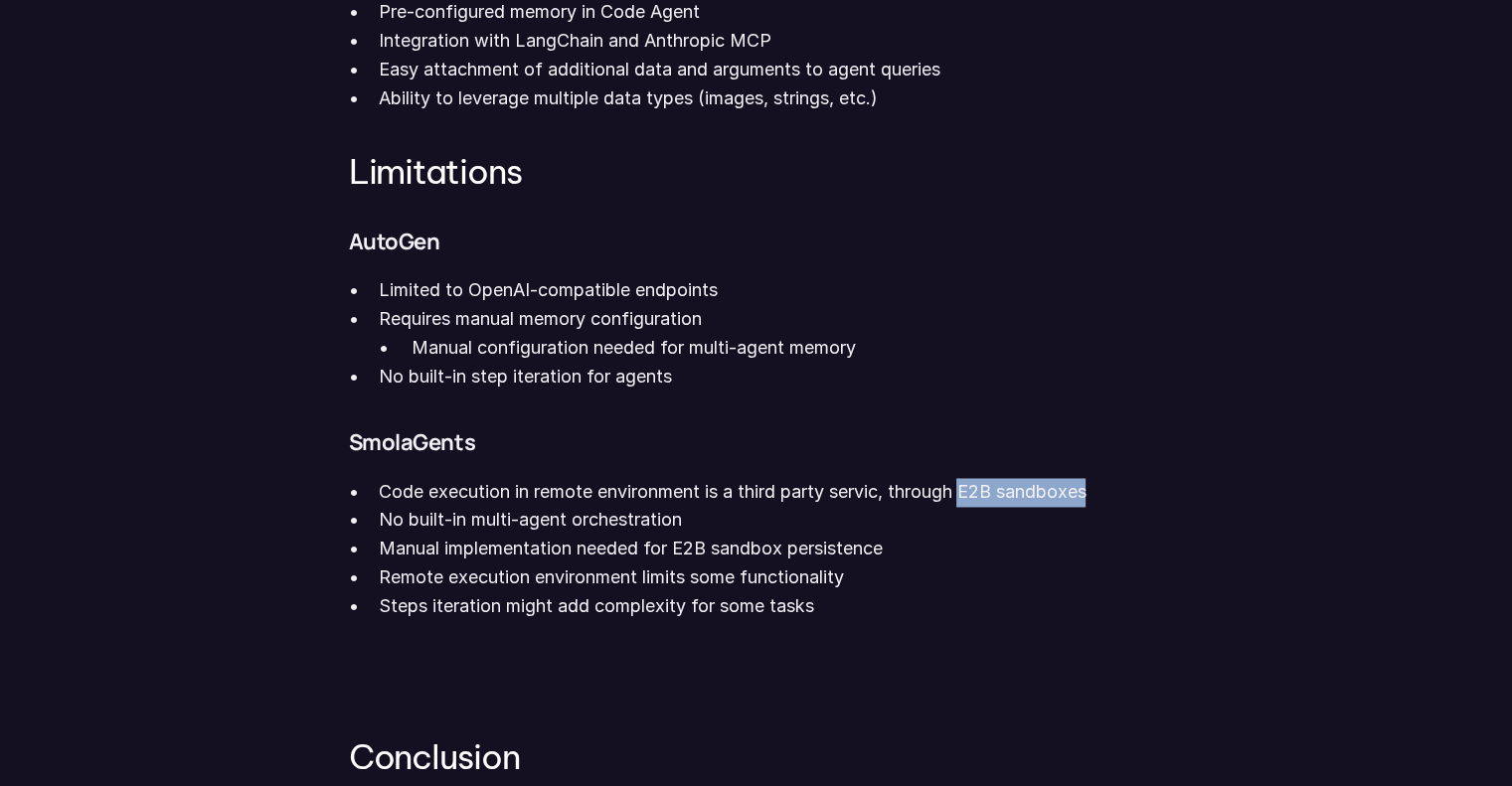 drag, startPoint x: 1117, startPoint y: 516, endPoint x: 970, endPoint y: 524, distance: 147.21753 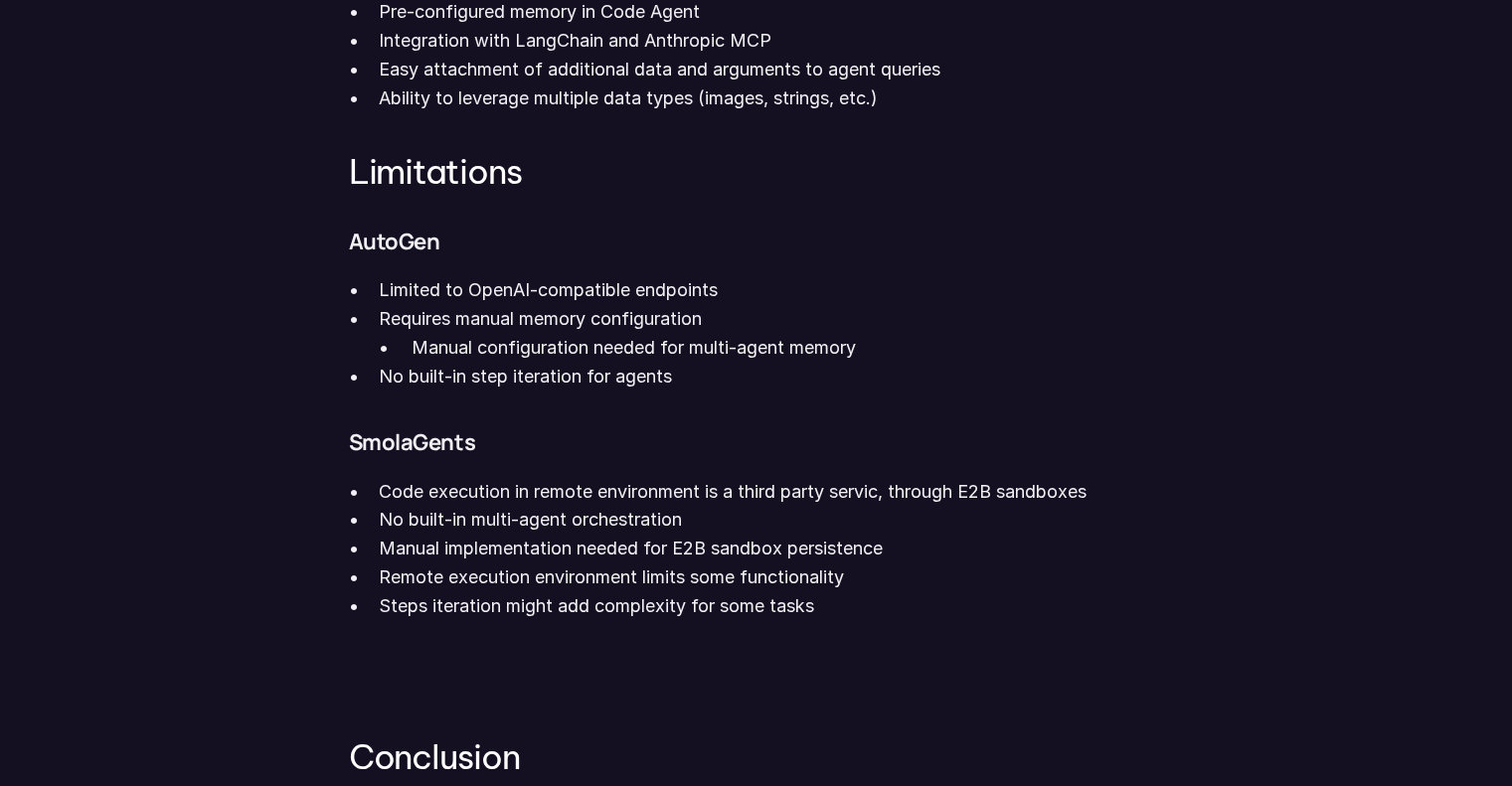 click on "No built-in multi-agent orchestration" at bounding box center (770, 520) 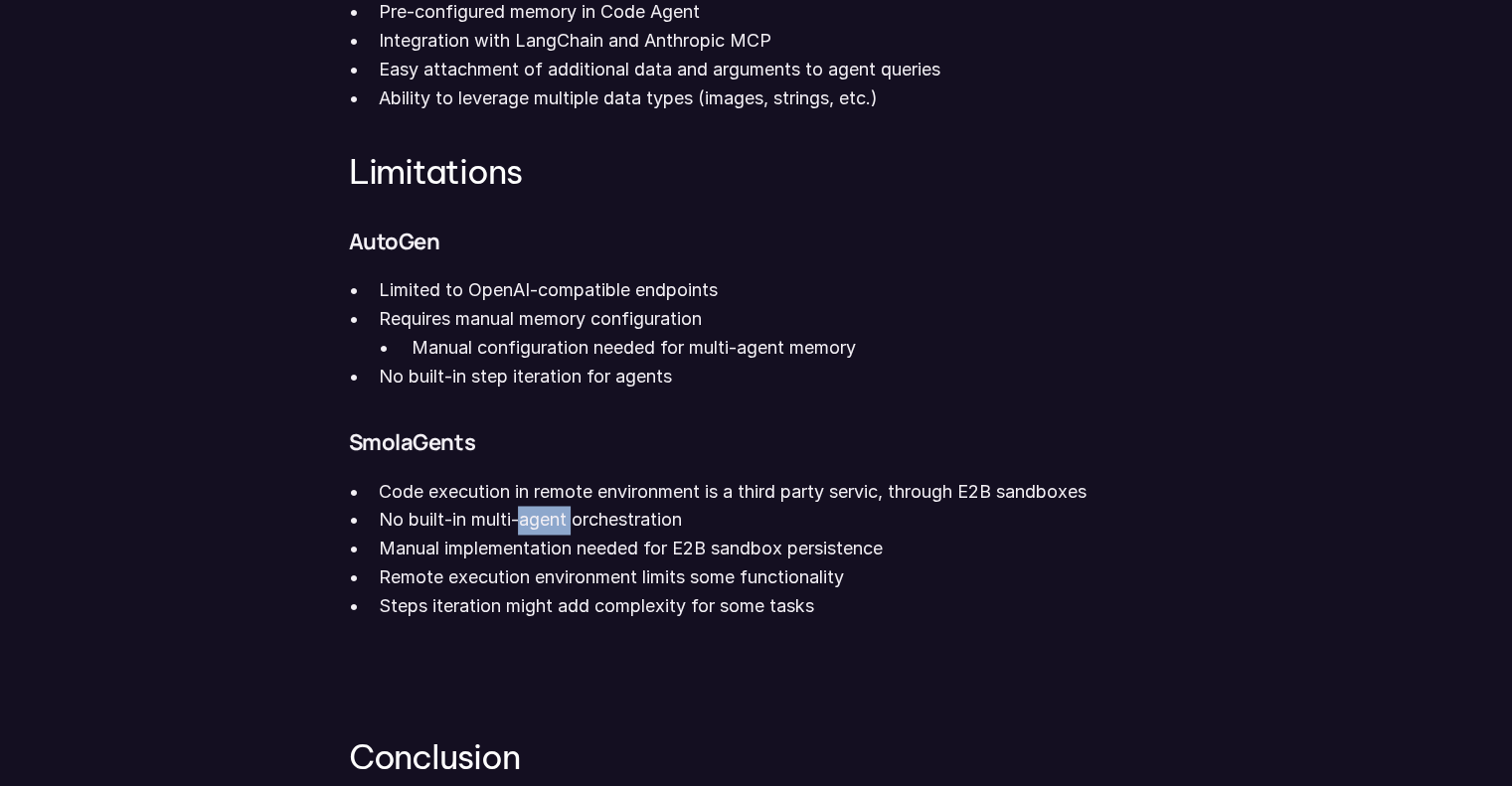 click on "No built-in multi-agent orchestration" at bounding box center [770, 520] 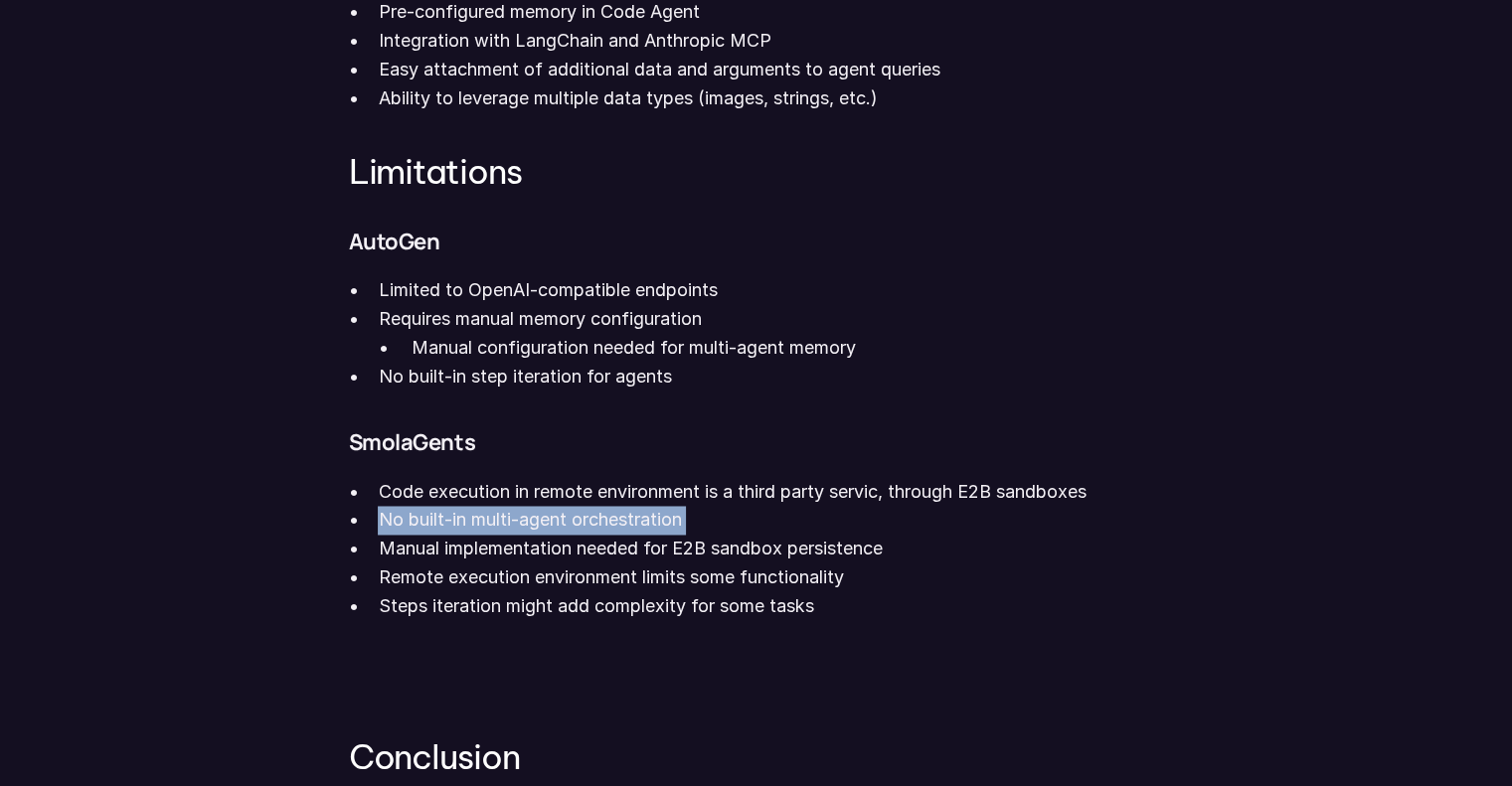 click on "No built-in multi-agent orchestration" at bounding box center [770, 520] 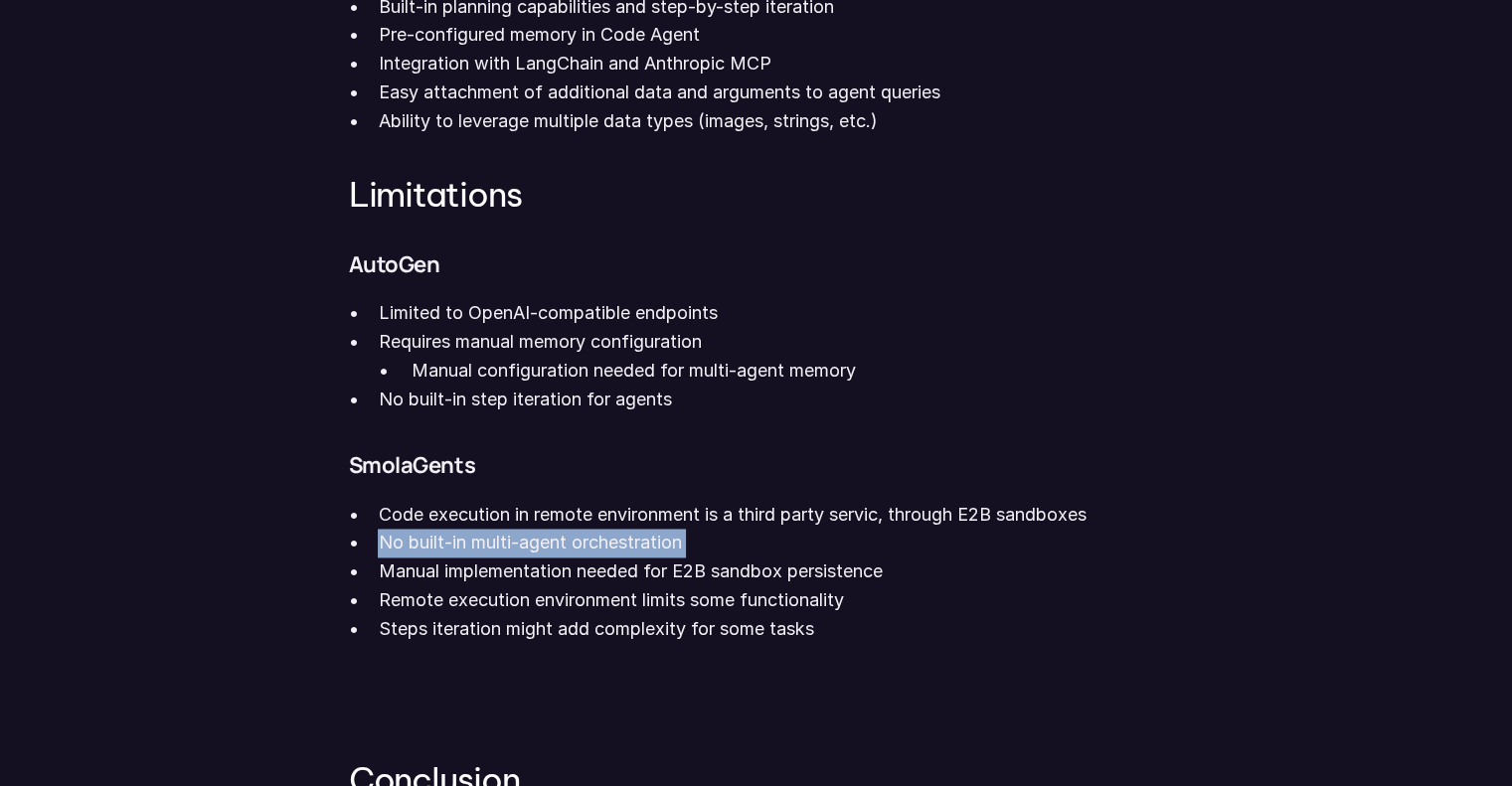 scroll, scrollTop: 3005, scrollLeft: 0, axis: vertical 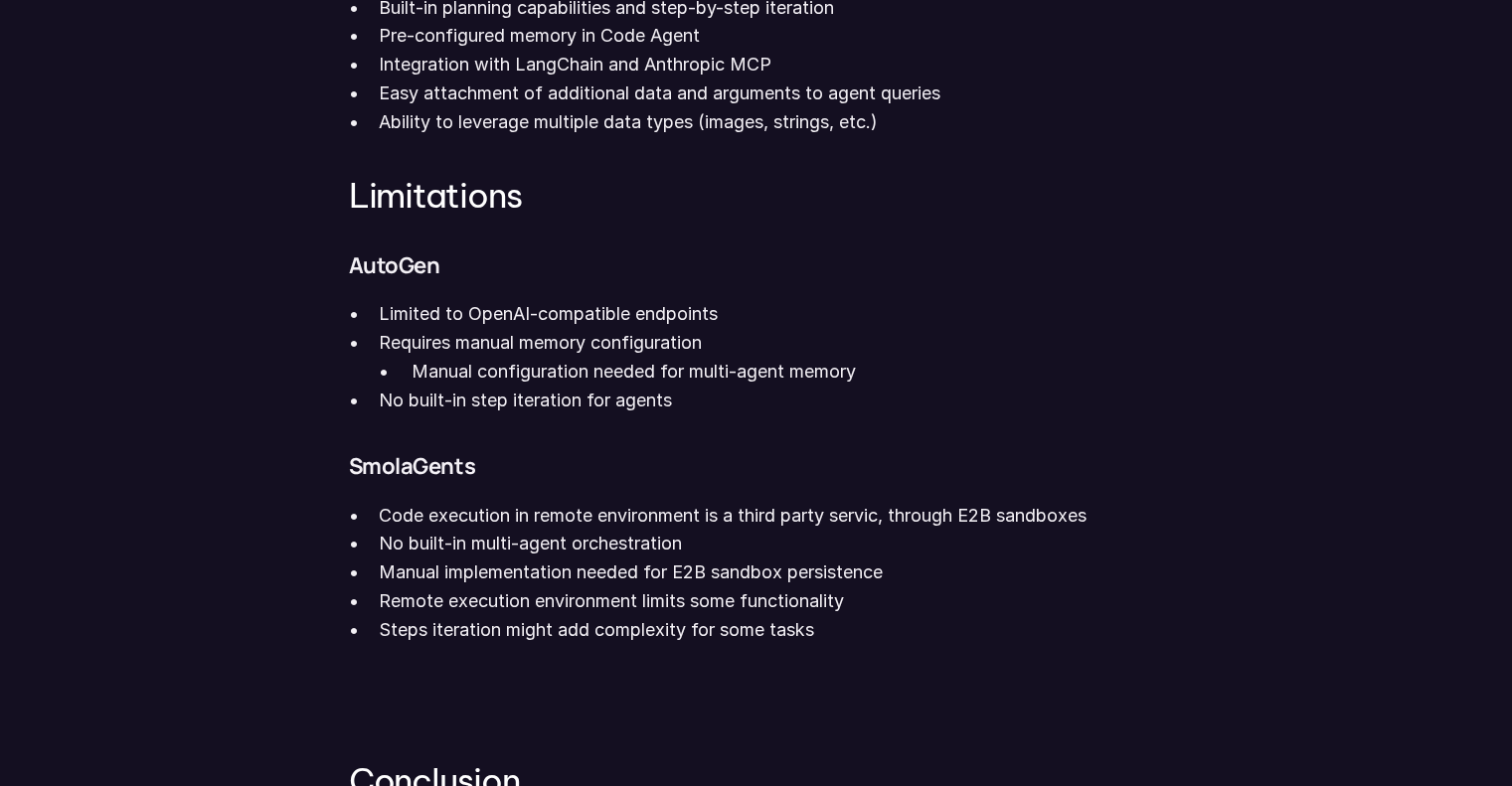 click on "Code execution in remote environment is a third party servic, through E2B sandboxes" at bounding box center [770, 516] 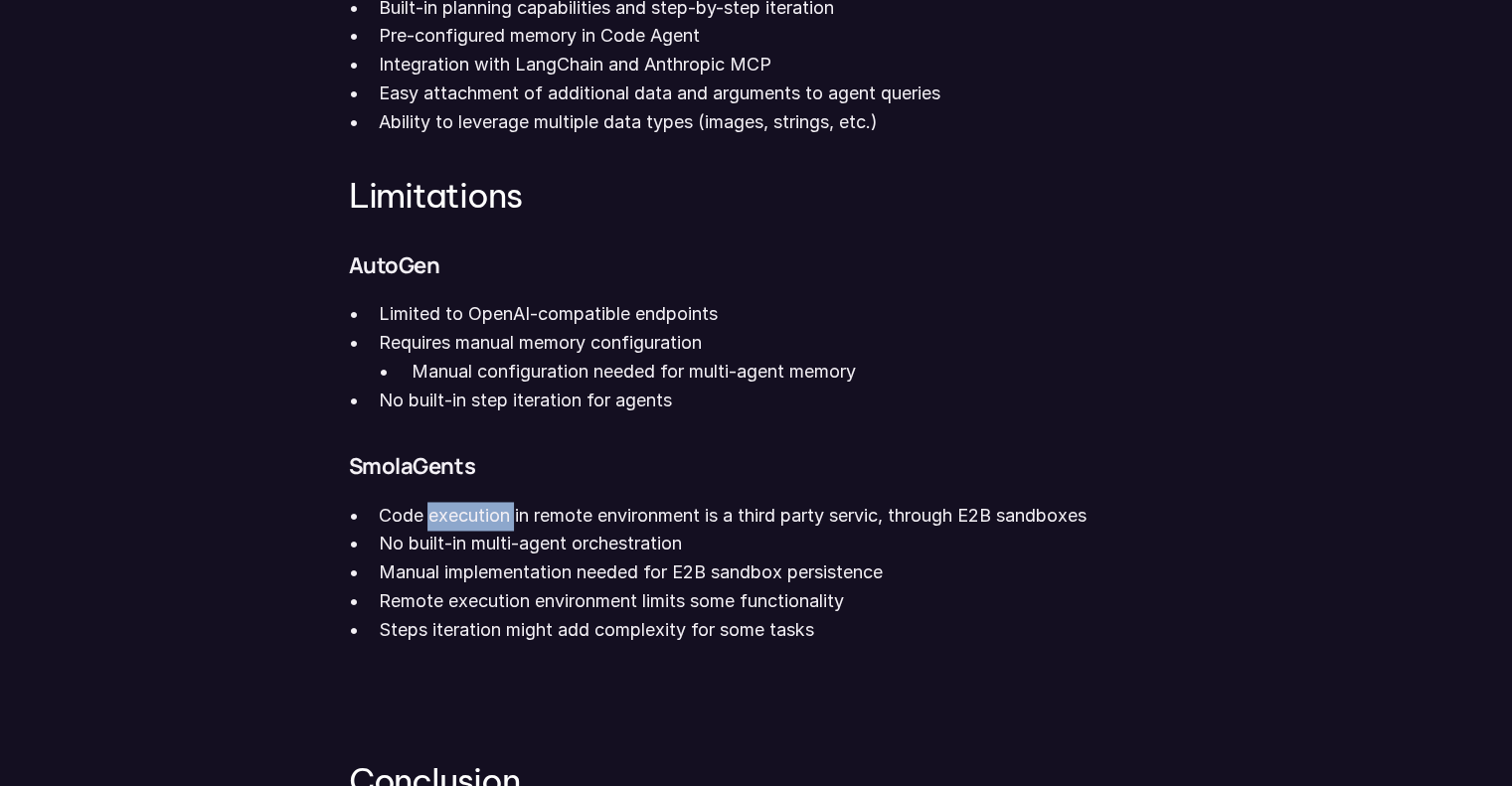 click on "Code execution in remote environment is a third party servic, through E2B sandboxes" at bounding box center [770, 516] 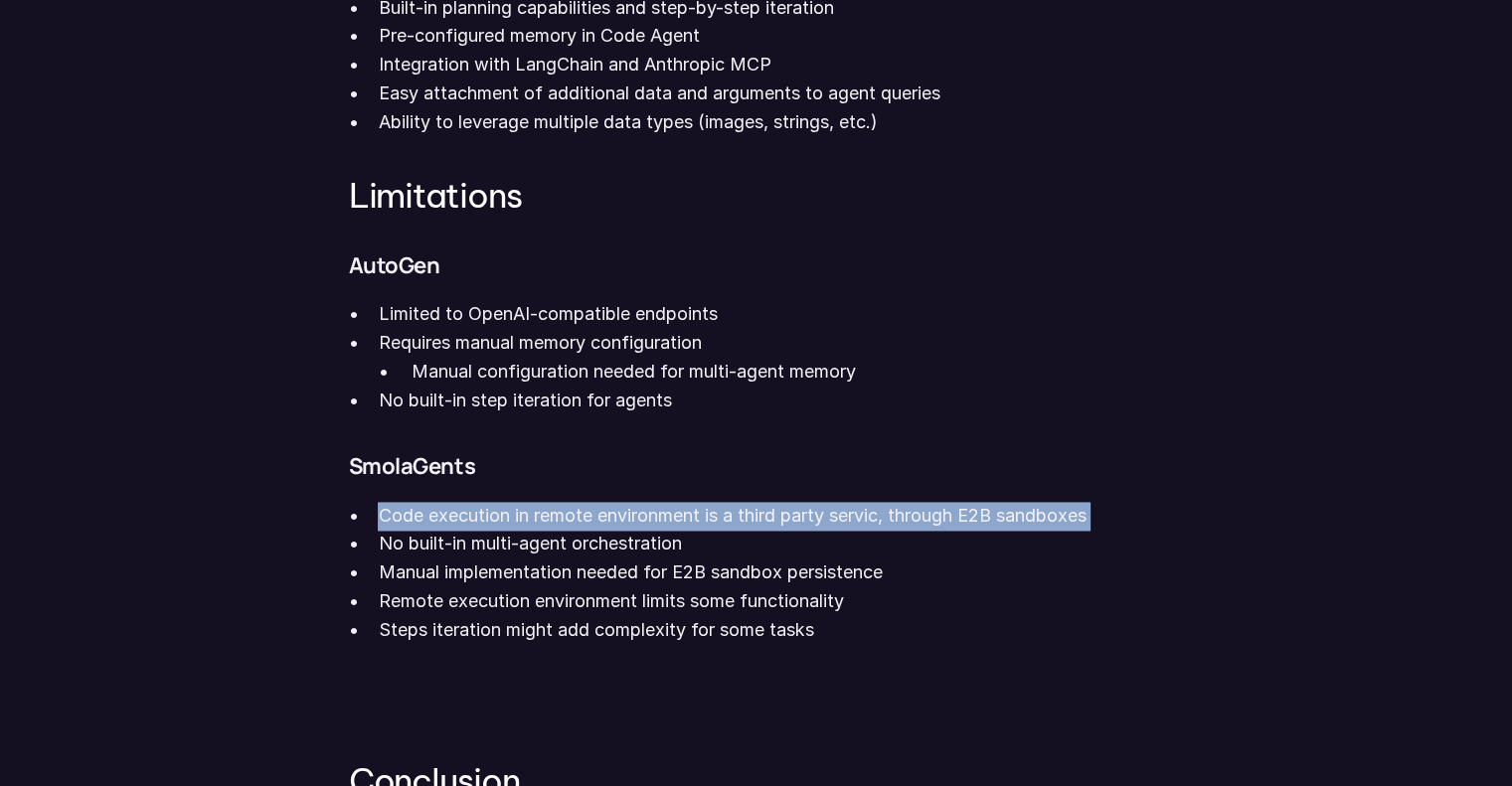 click on "Code execution in remote environment is a third party servic, through E2B sandboxes" at bounding box center [770, 516] 